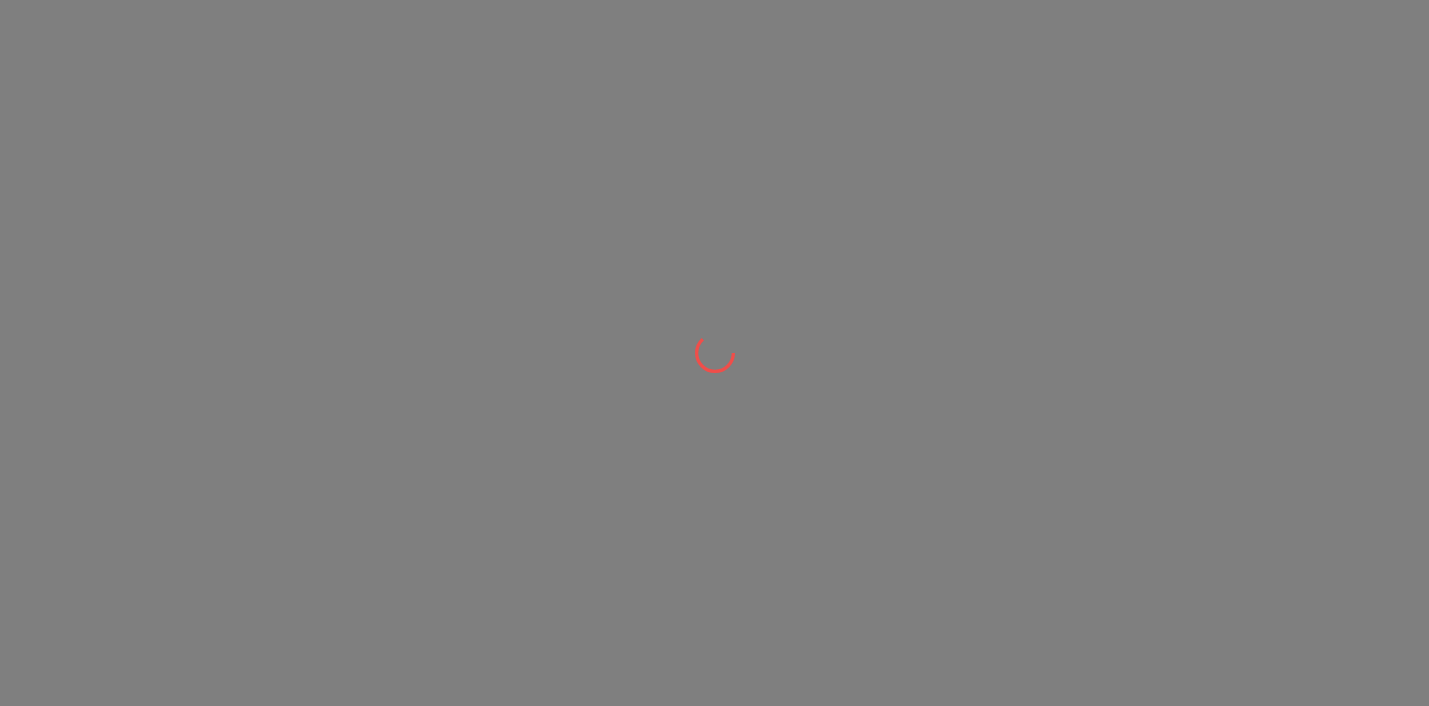 scroll, scrollTop: 0, scrollLeft: 0, axis: both 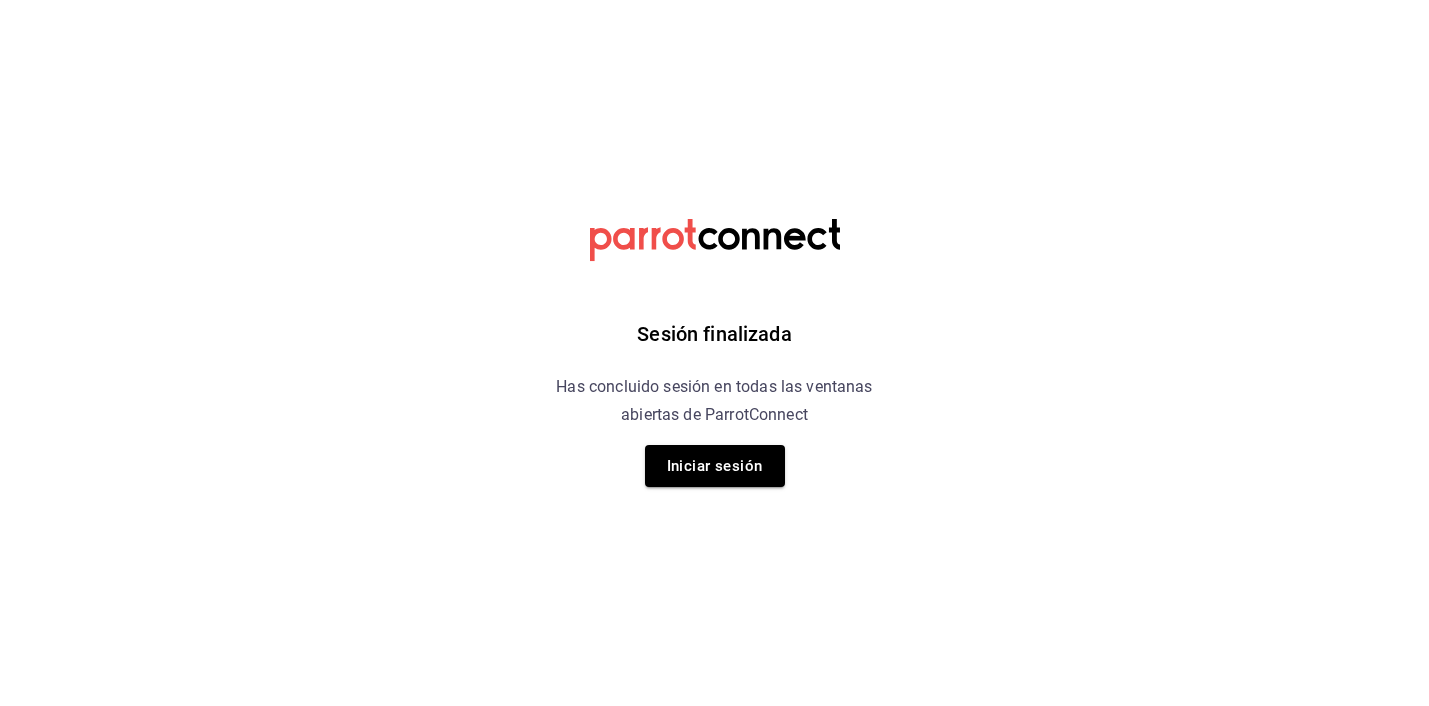 click on "Sesión finalizada Has concluido sesión en todas las ventanas abiertas de ParrotConnect Iniciar sesión" at bounding box center [714, 353] 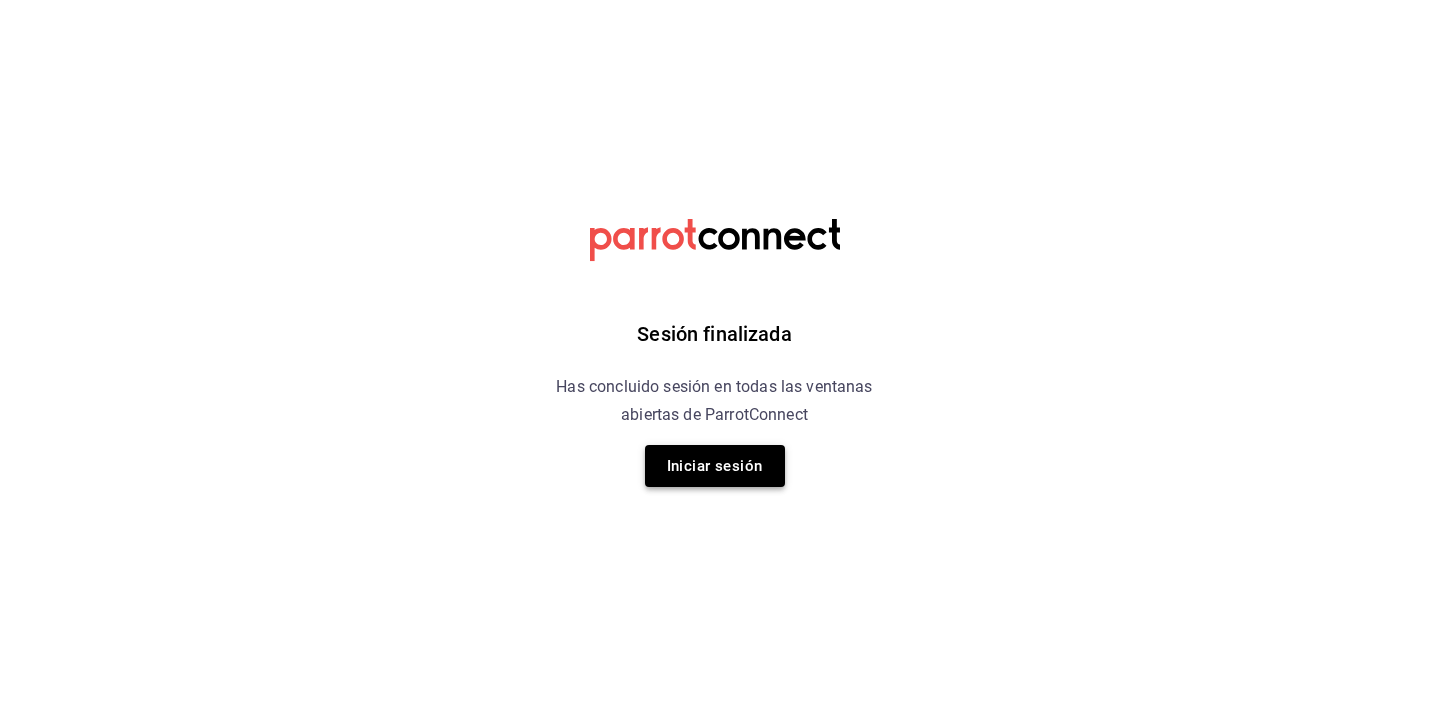 click on "Iniciar sesión" at bounding box center (715, 466) 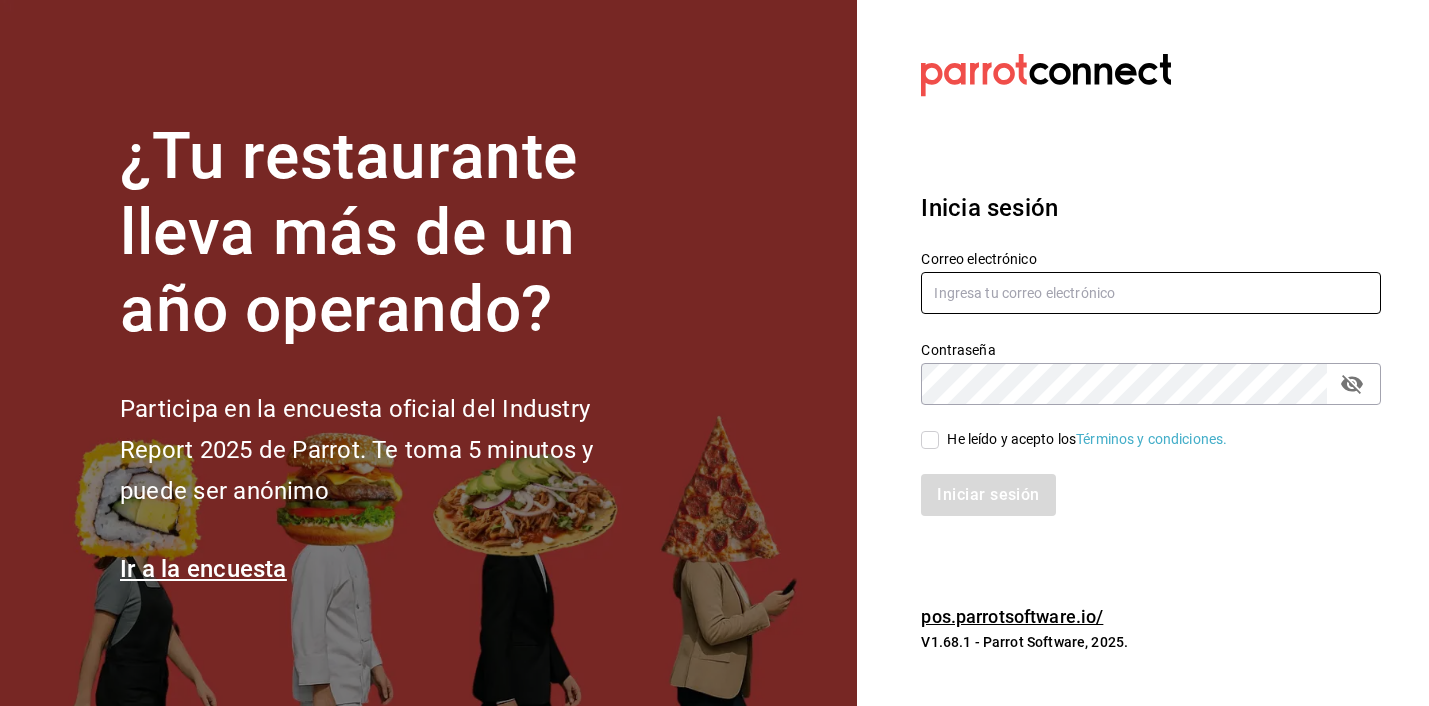 type on "[USERNAME]@example.com" 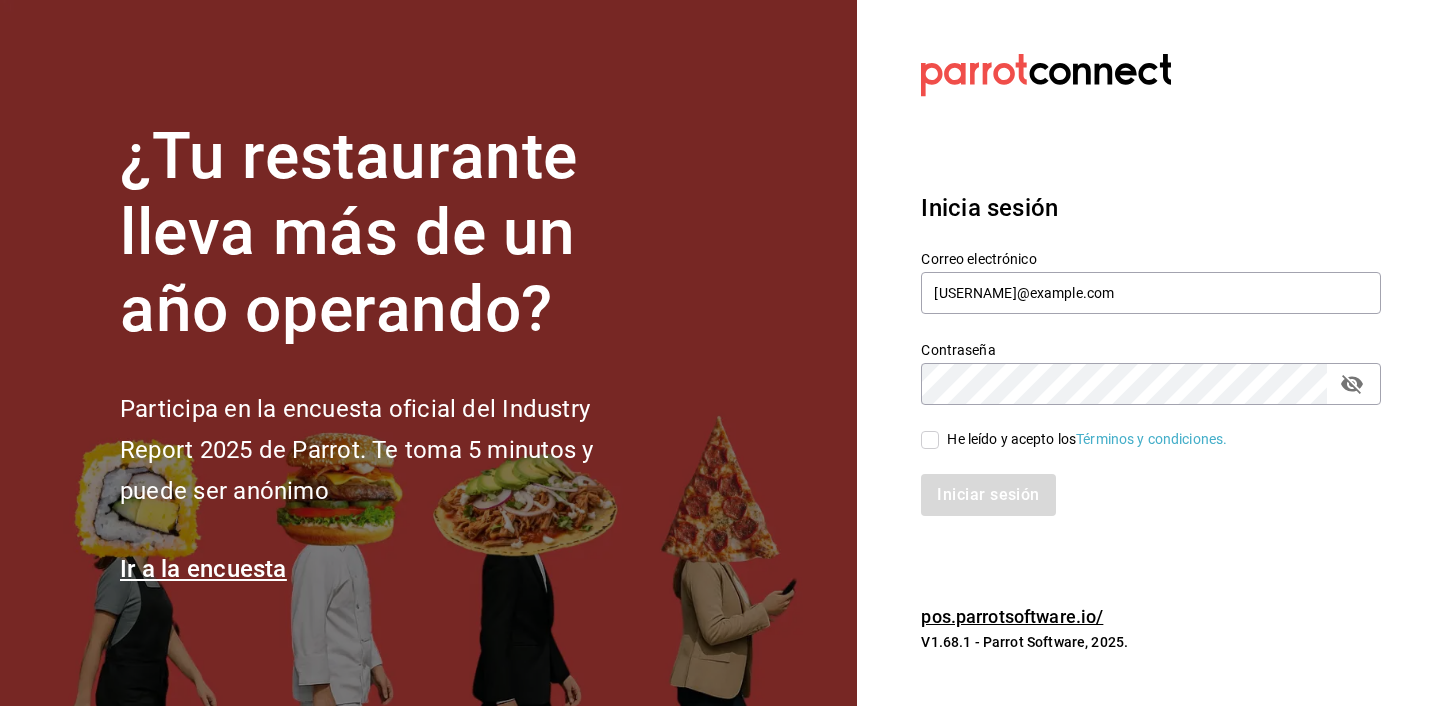 click on "He leído y acepto los  Términos y condiciones." at bounding box center [930, 440] 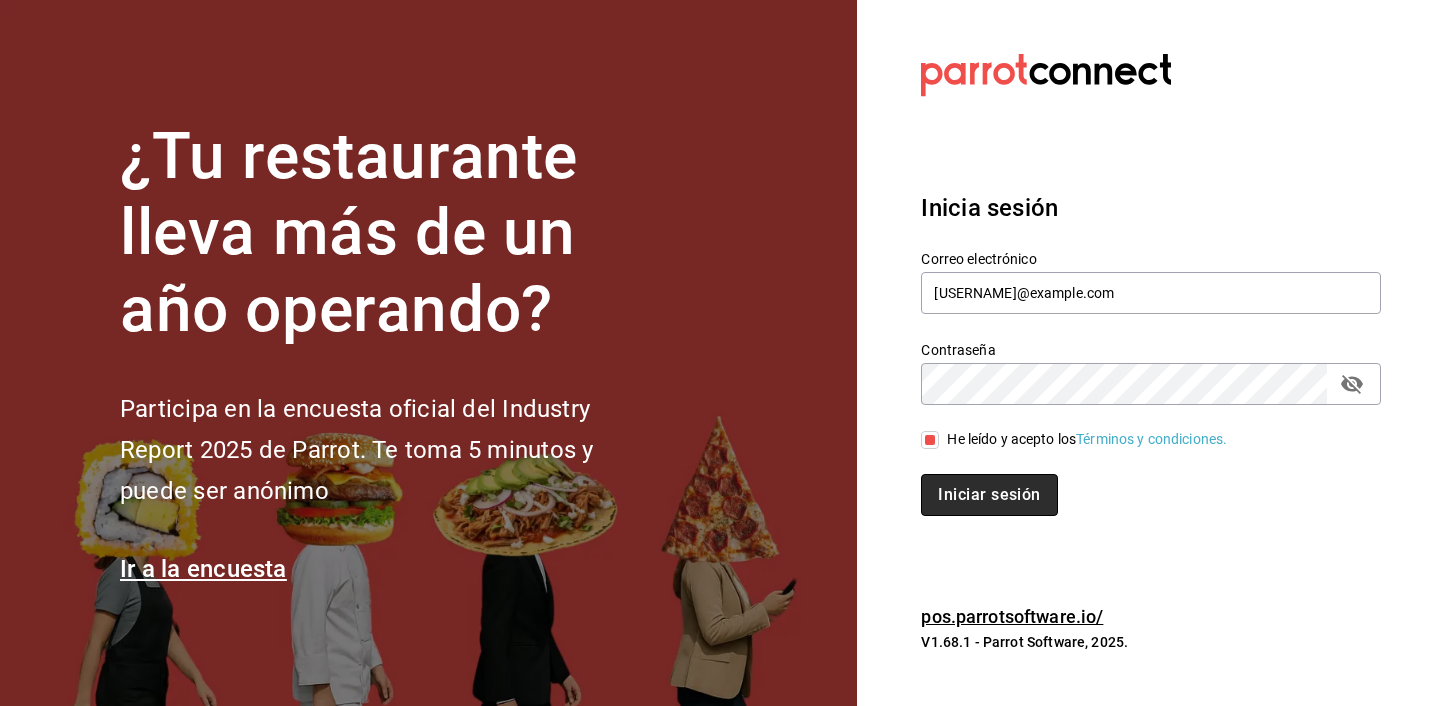 click on "Iniciar sesión" at bounding box center (989, 495) 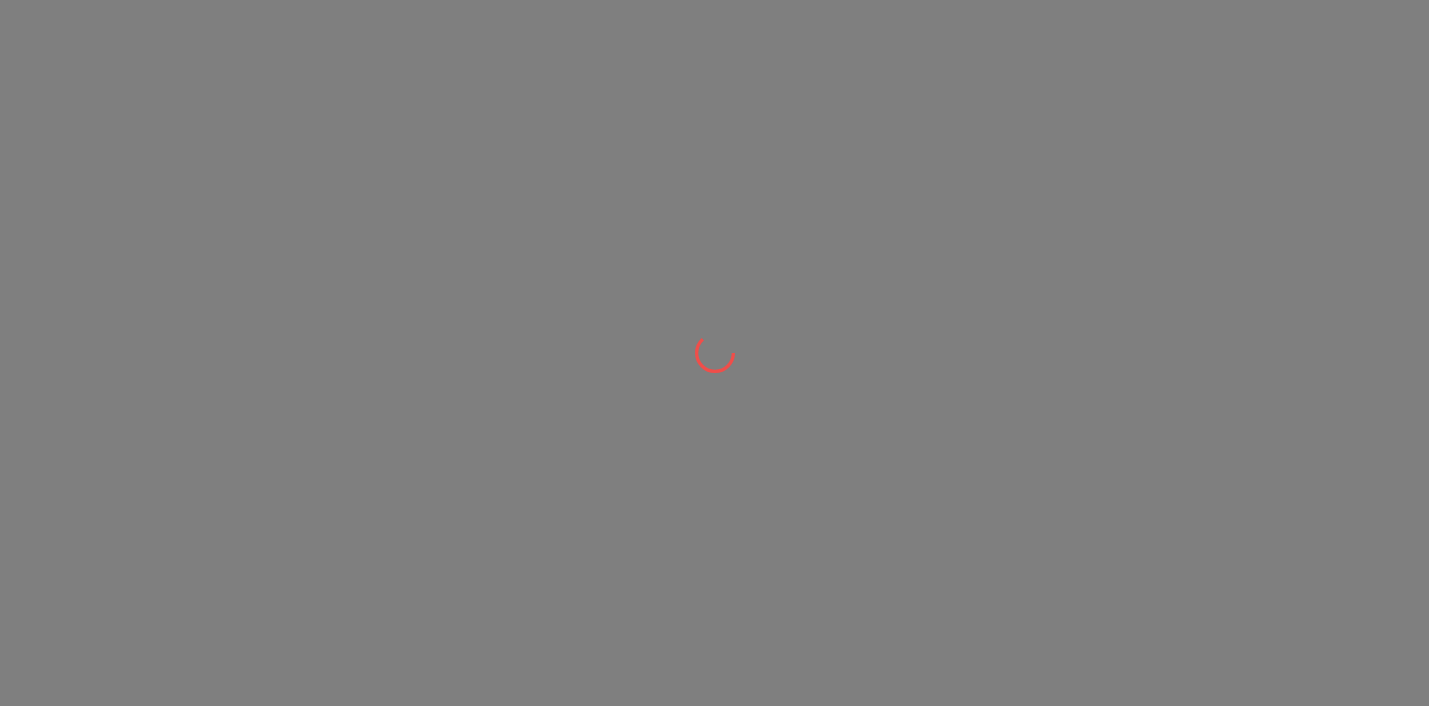 scroll, scrollTop: 0, scrollLeft: 0, axis: both 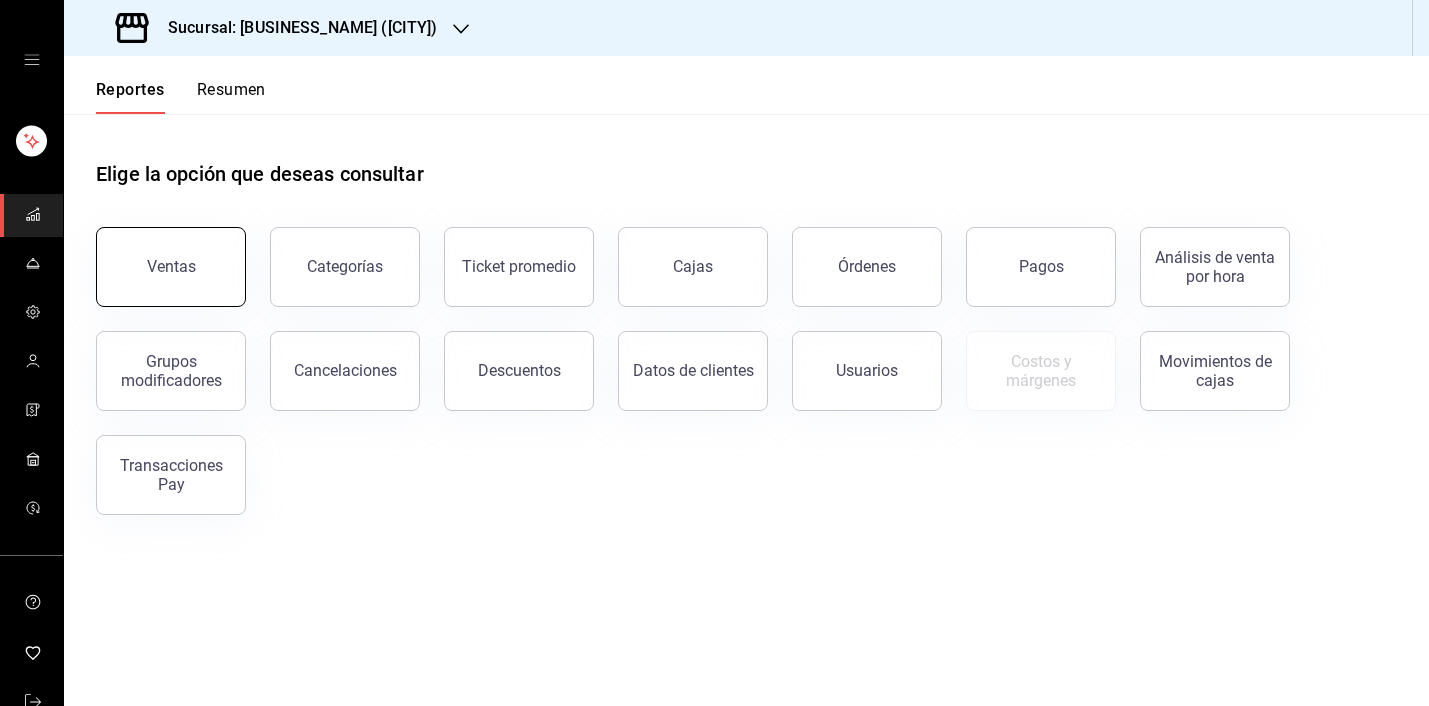 click on "Ventas" at bounding box center [171, 267] 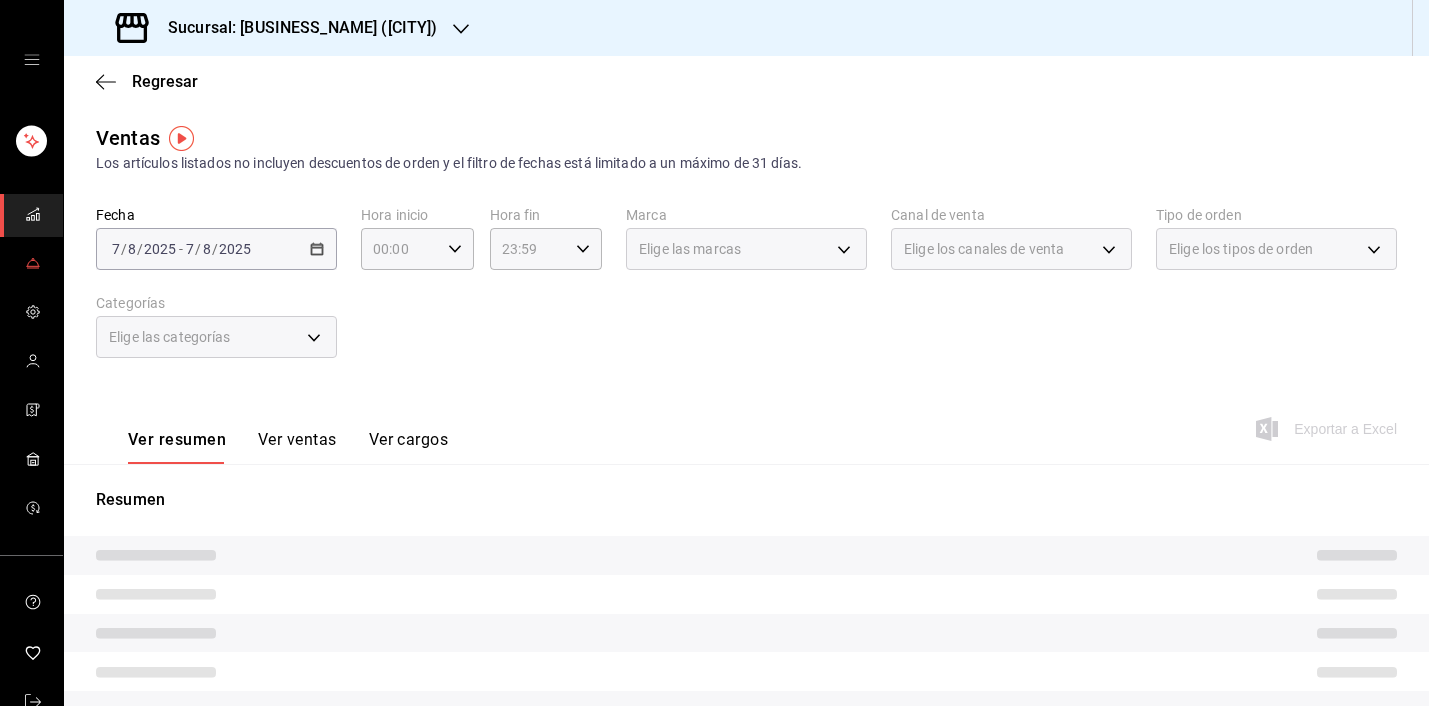 click at bounding box center [33, 264] 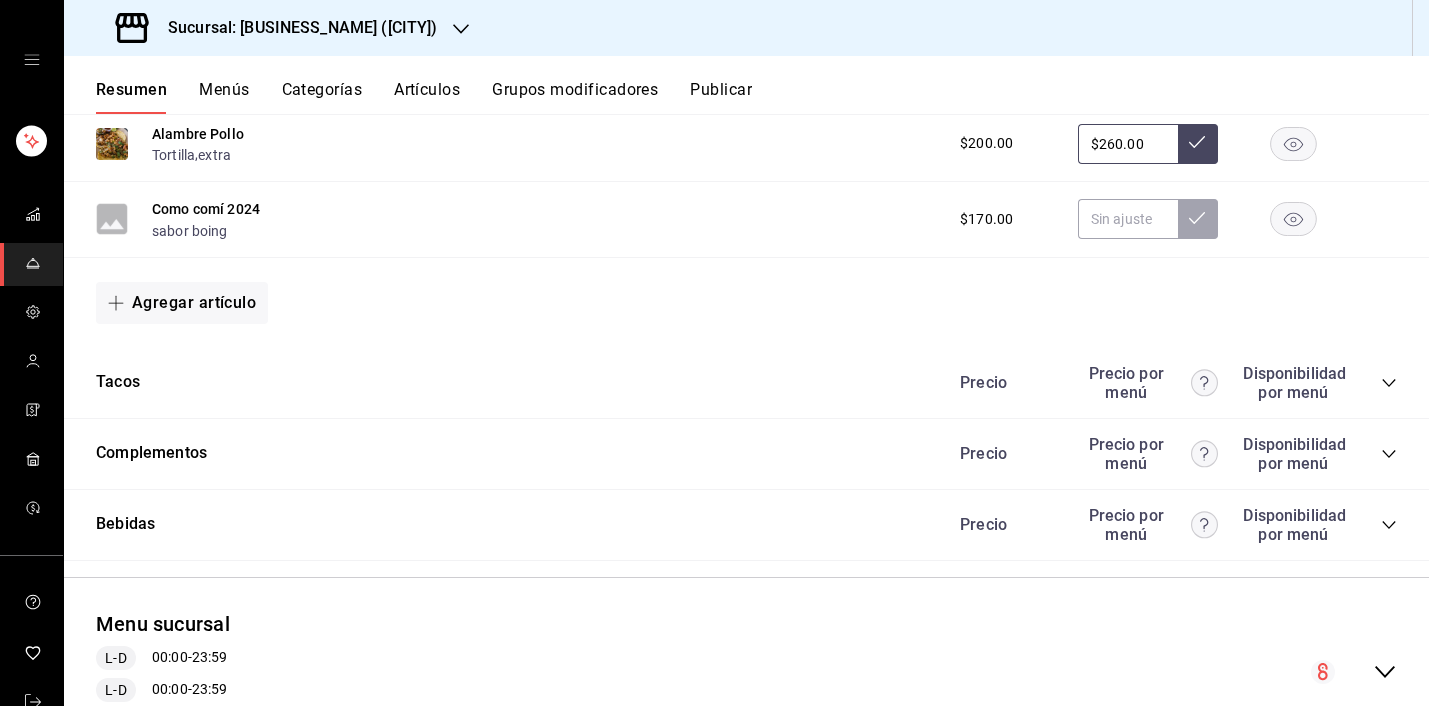 scroll, scrollTop: 1318, scrollLeft: 0, axis: vertical 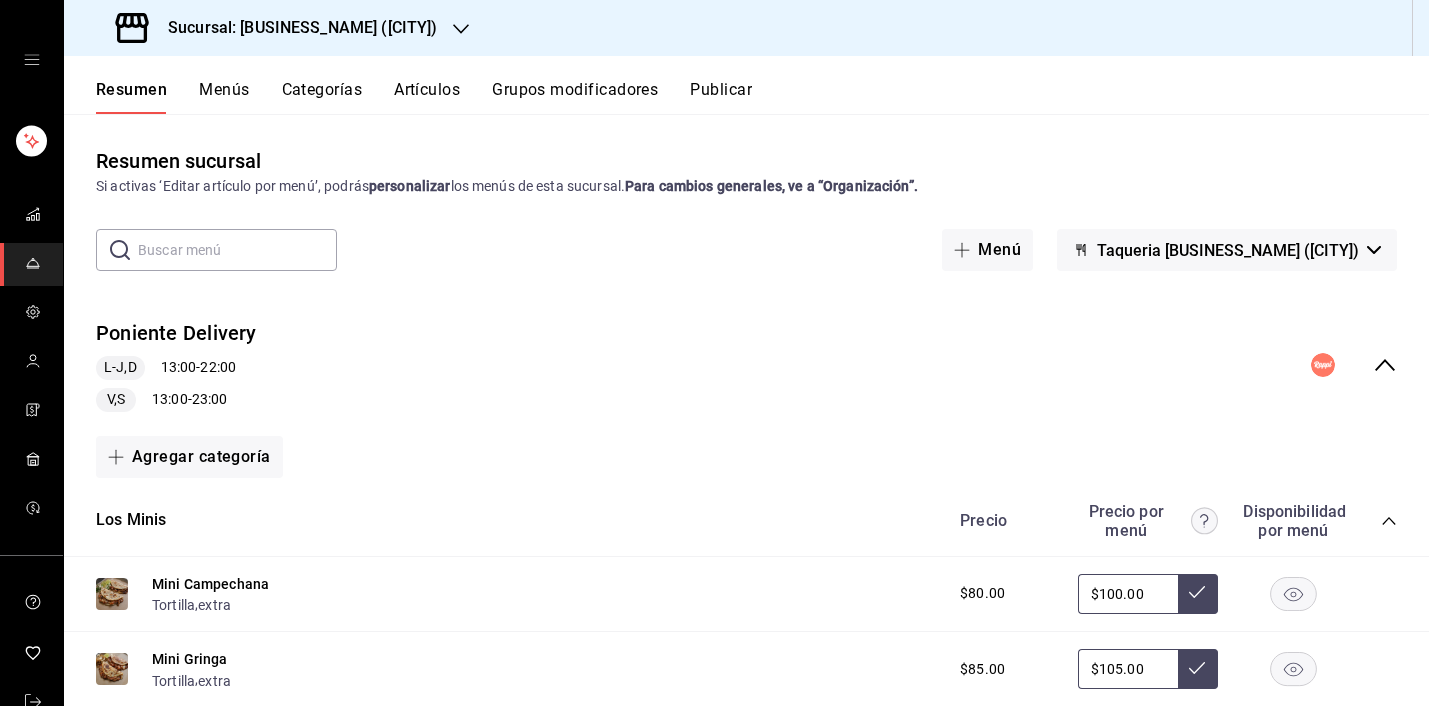 click on "Menús" at bounding box center [224, 97] 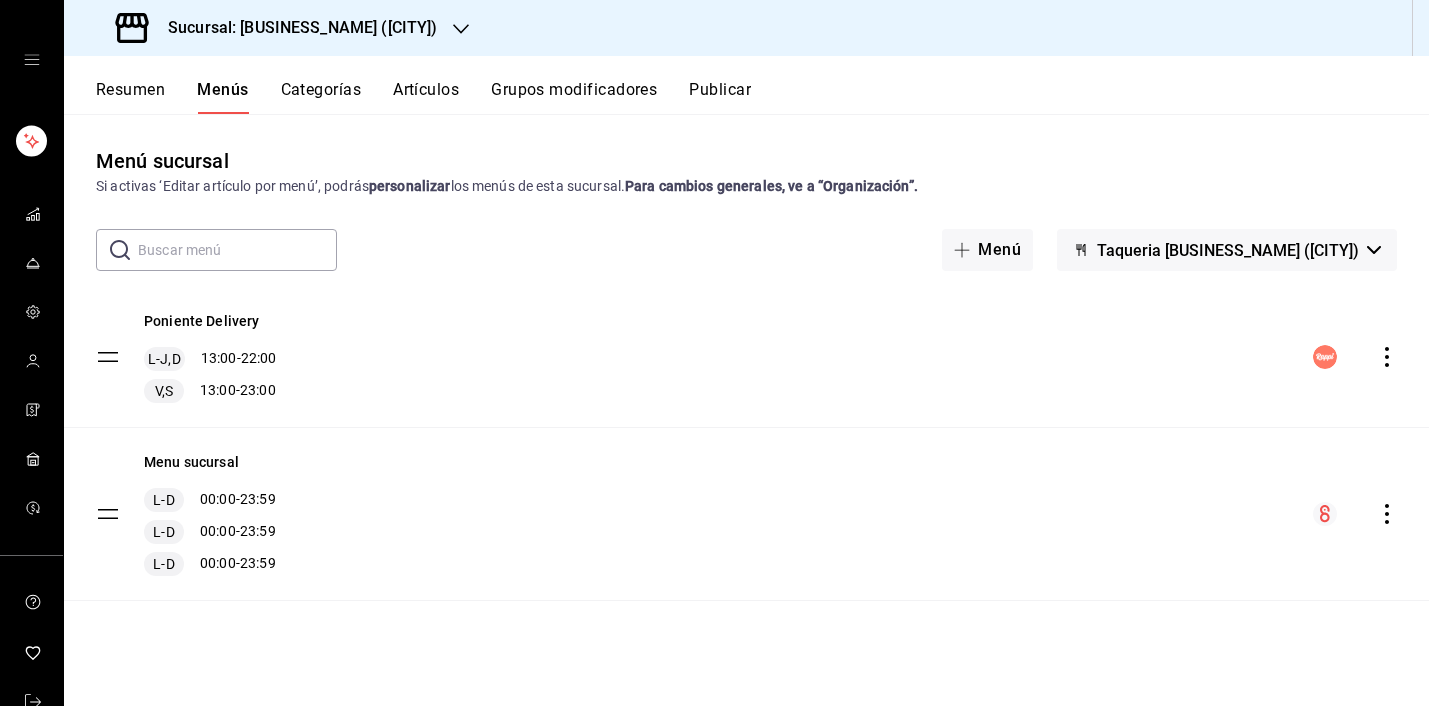 click on "Menu sucursal L-D [TIME]  -  [TIME] L-D [TIME]  -  [TIME] L-D [TIME]  -  [TIME]" at bounding box center [746, 514] 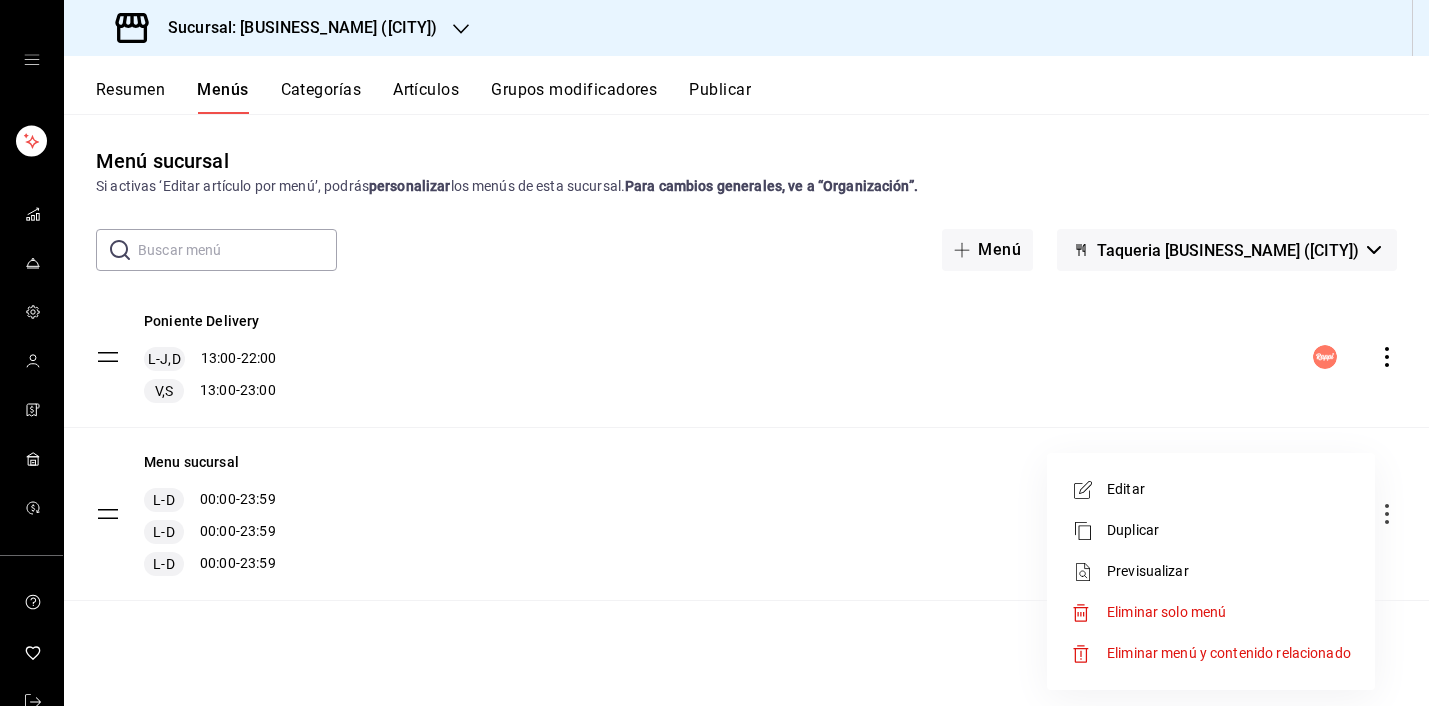 click on "Previsualizar" at bounding box center (1229, 571) 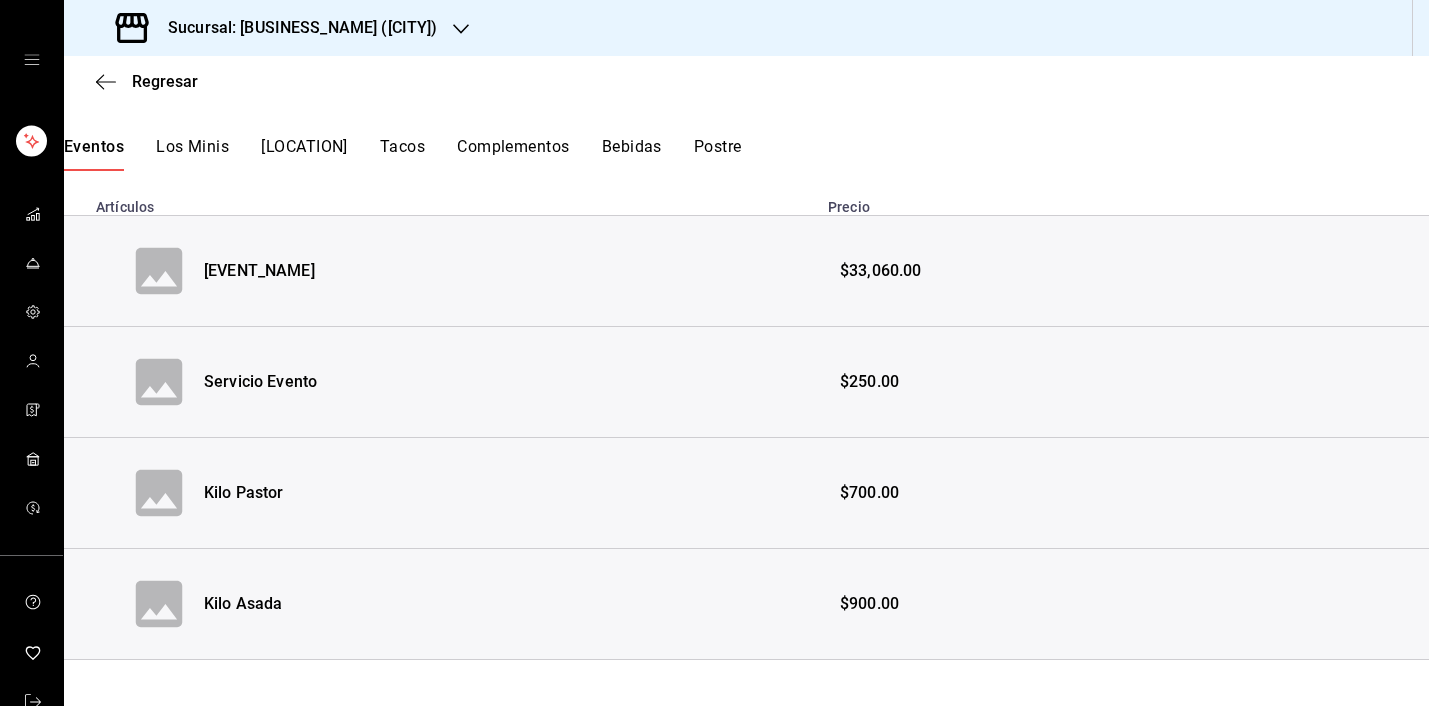 scroll, scrollTop: 634, scrollLeft: 0, axis: vertical 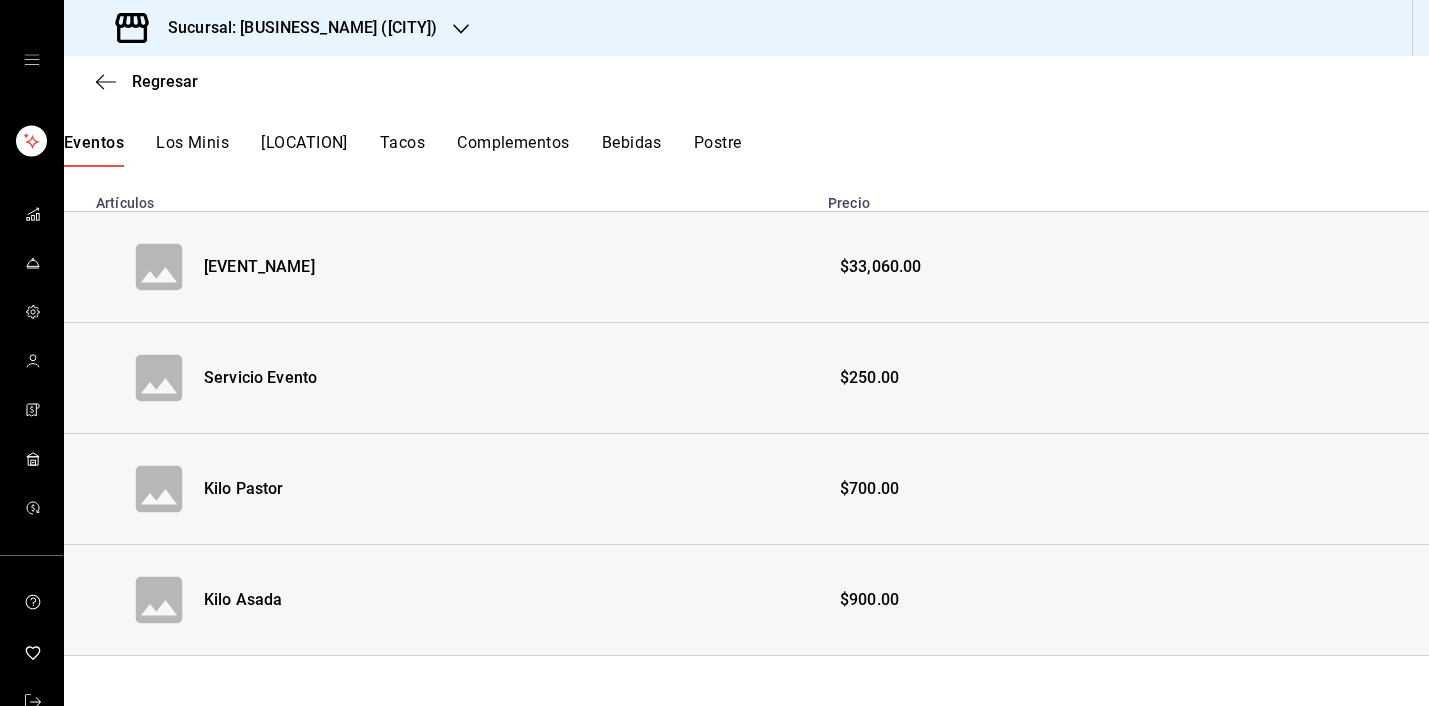 click on "[EVENT_NAME]" at bounding box center [259, 267] 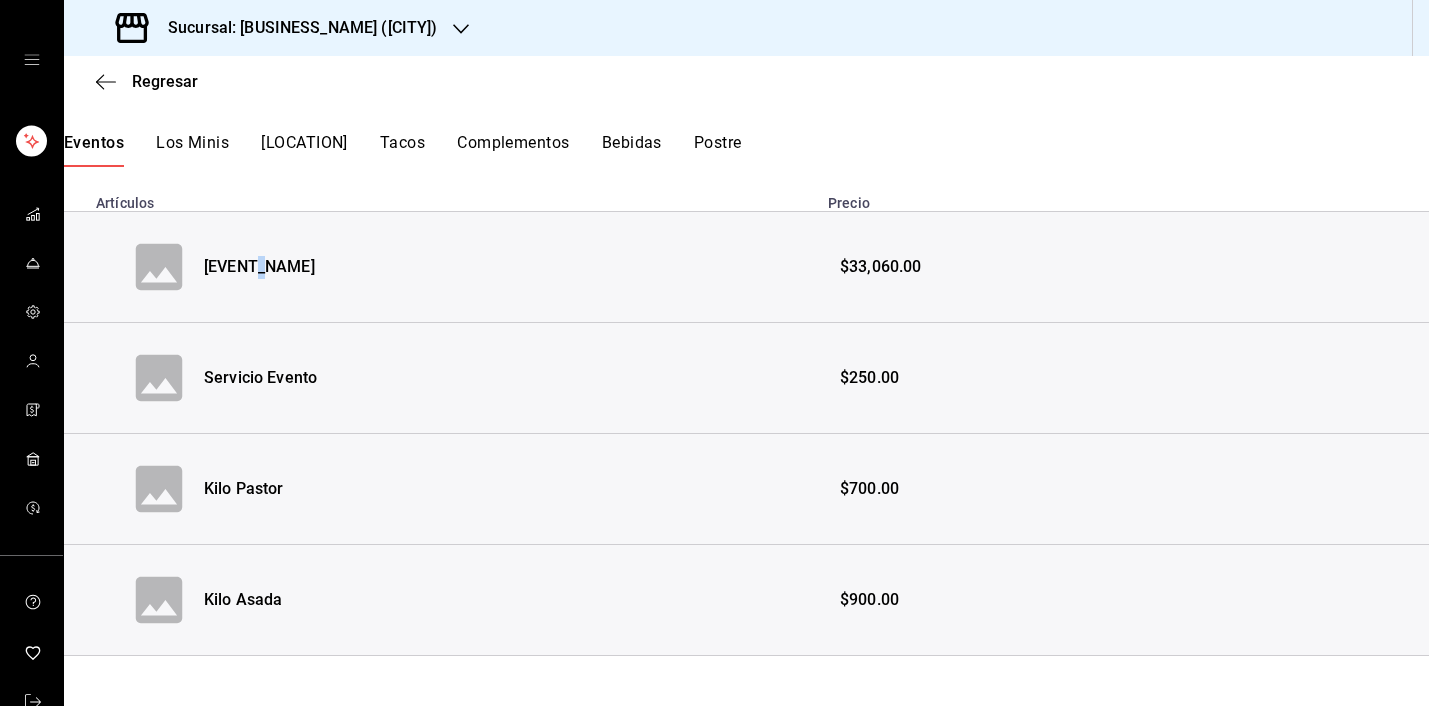 click on "[EVENT_NAME]" at bounding box center [259, 267] 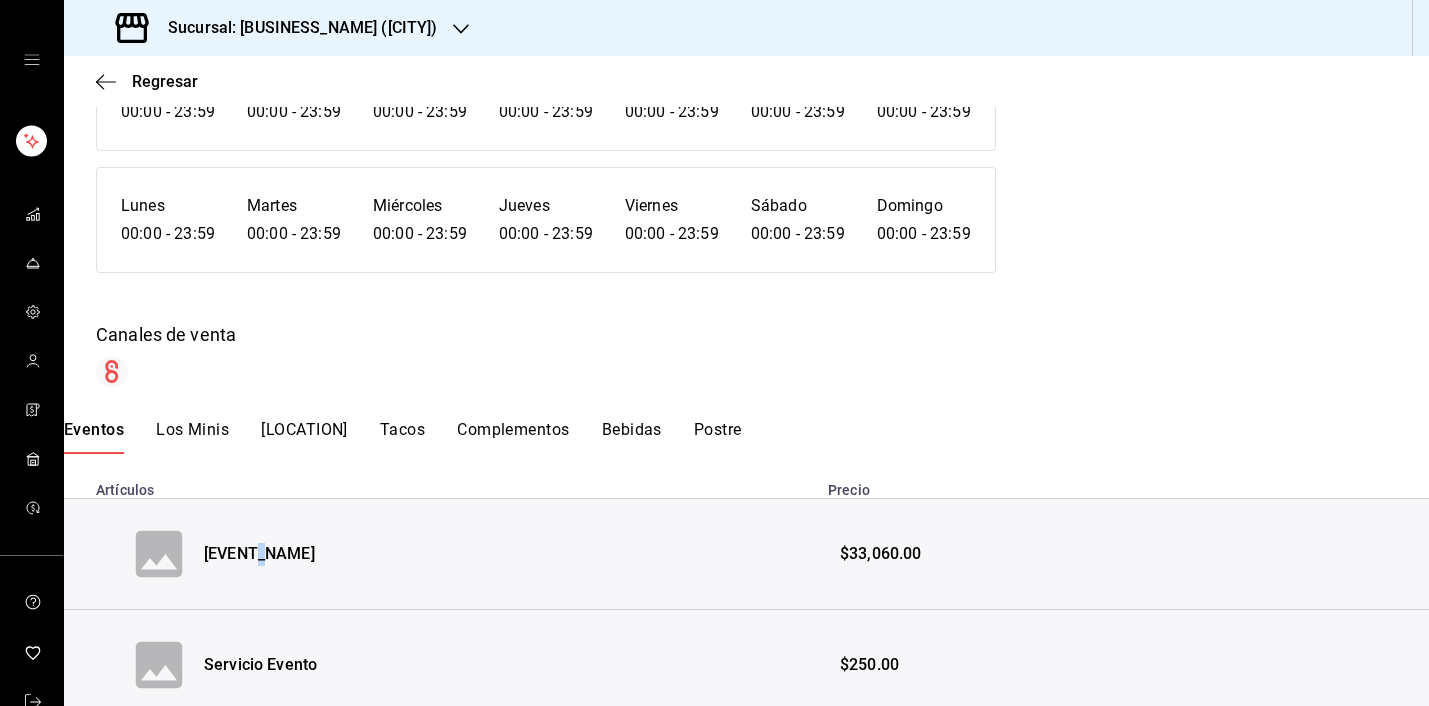 scroll, scrollTop: 0, scrollLeft: 0, axis: both 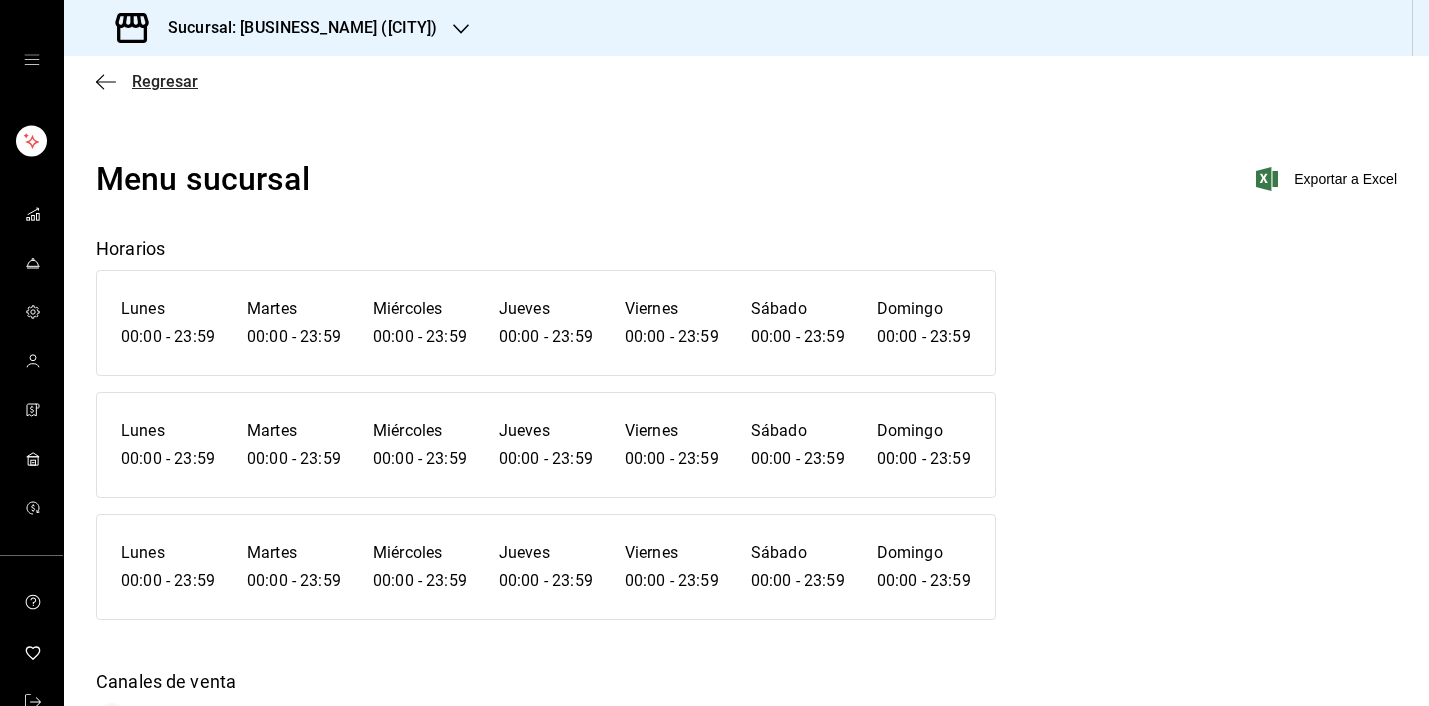 click 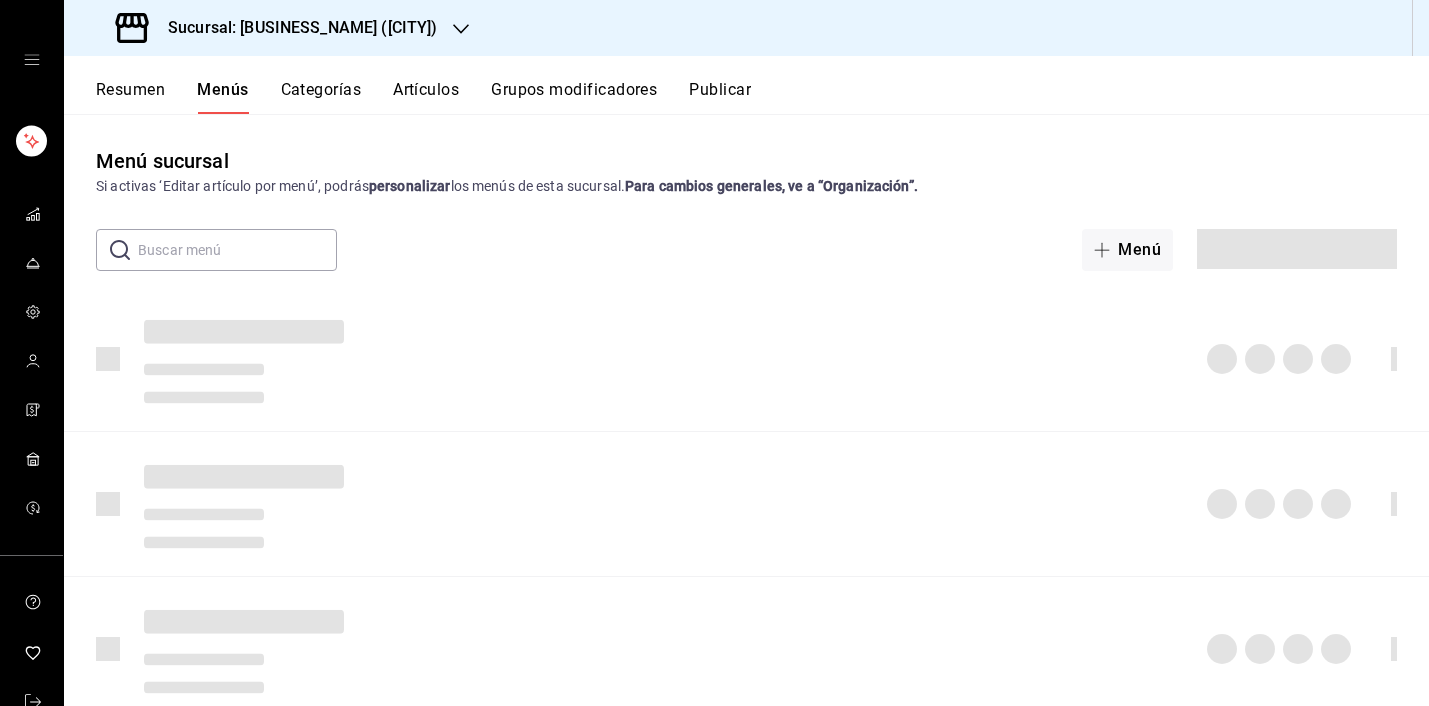 click on "Categorías" at bounding box center [321, 97] 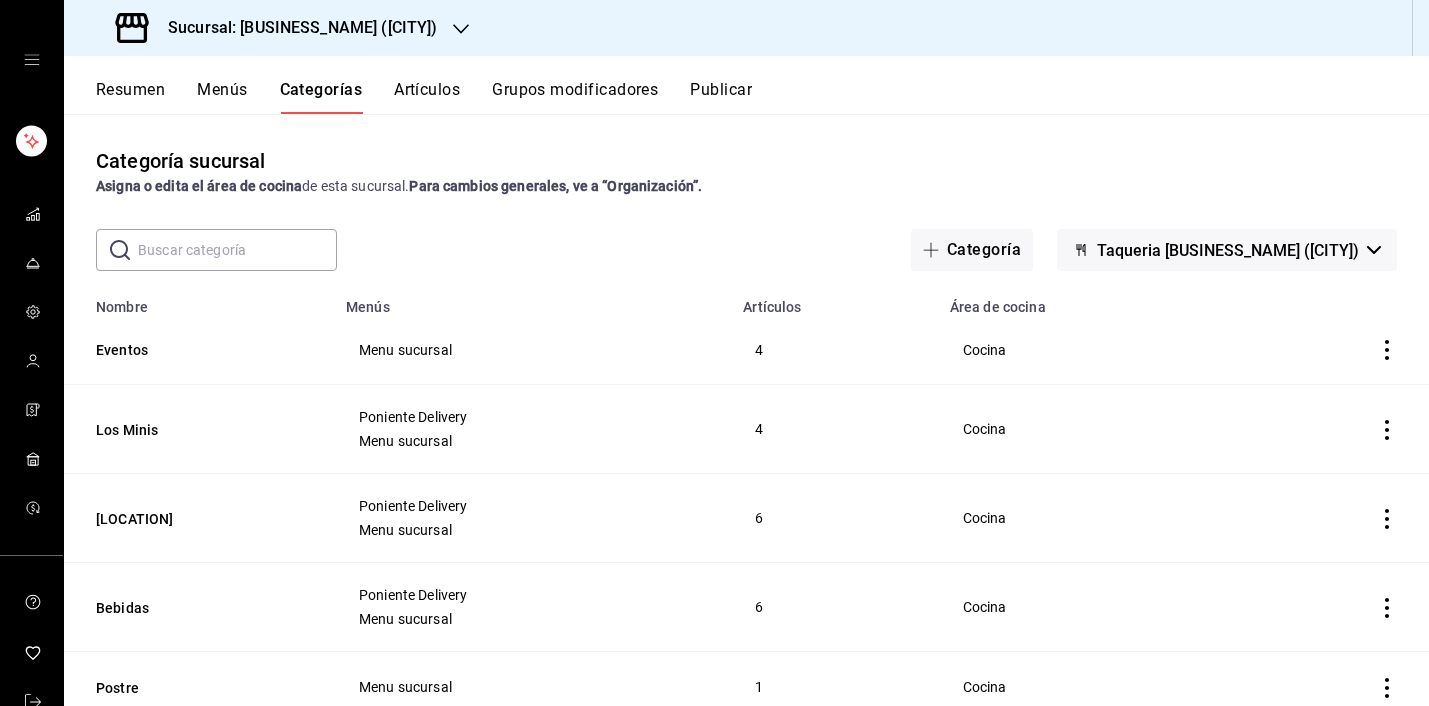 click at bounding box center (1334, 350) 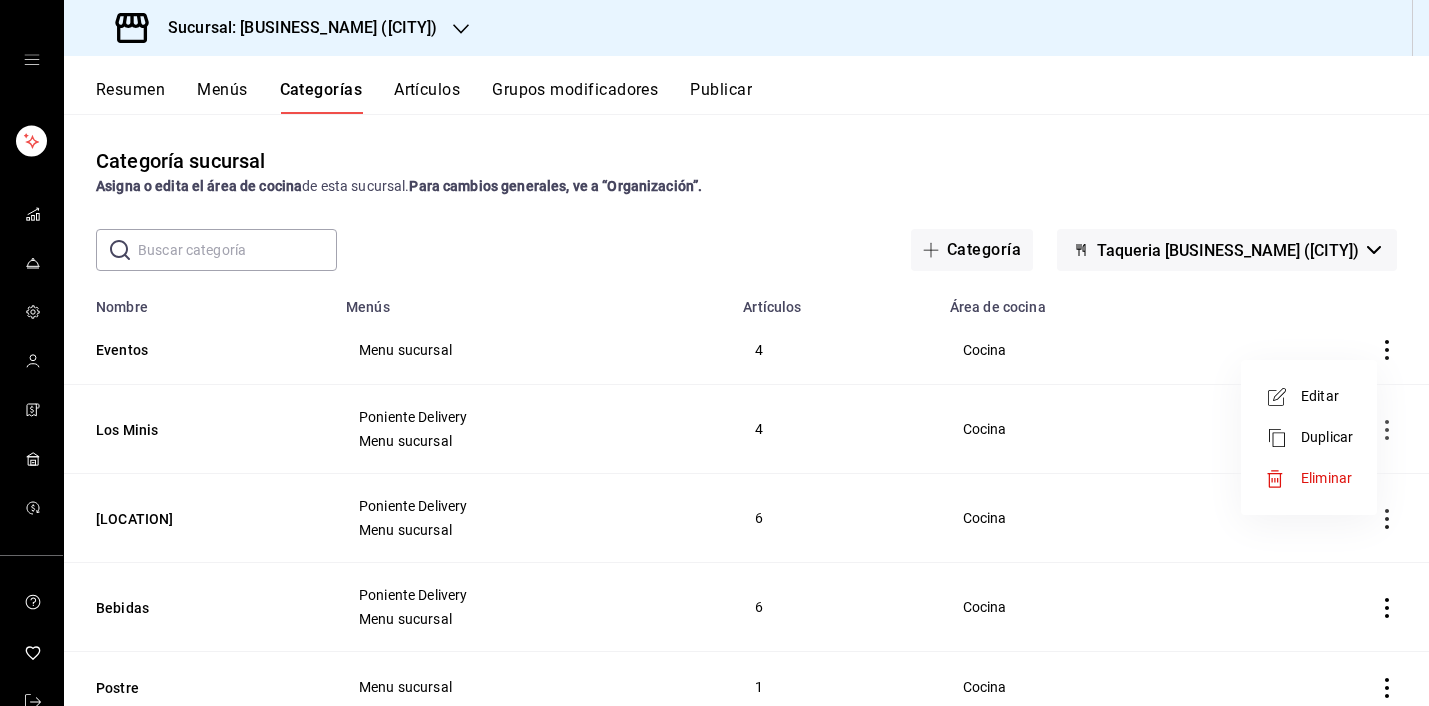 click on "Editar" at bounding box center [1309, 396] 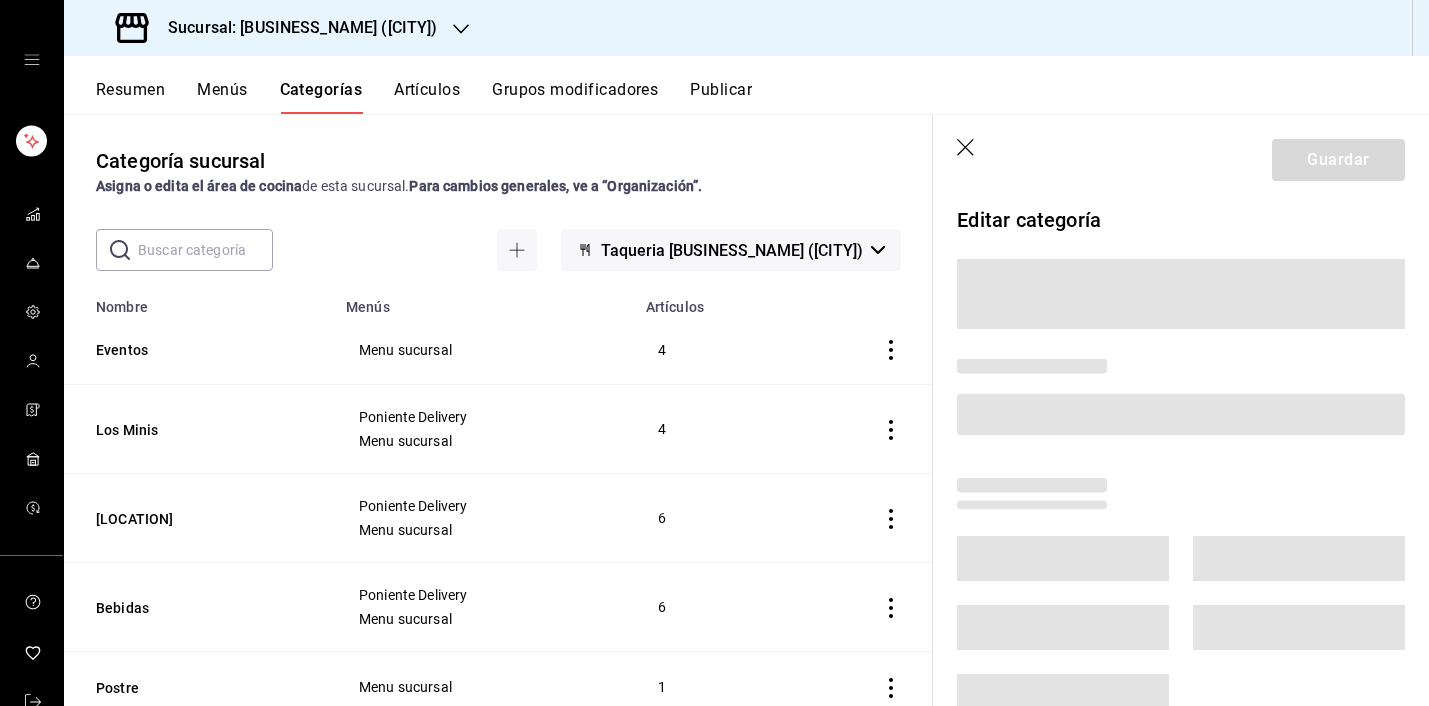 click 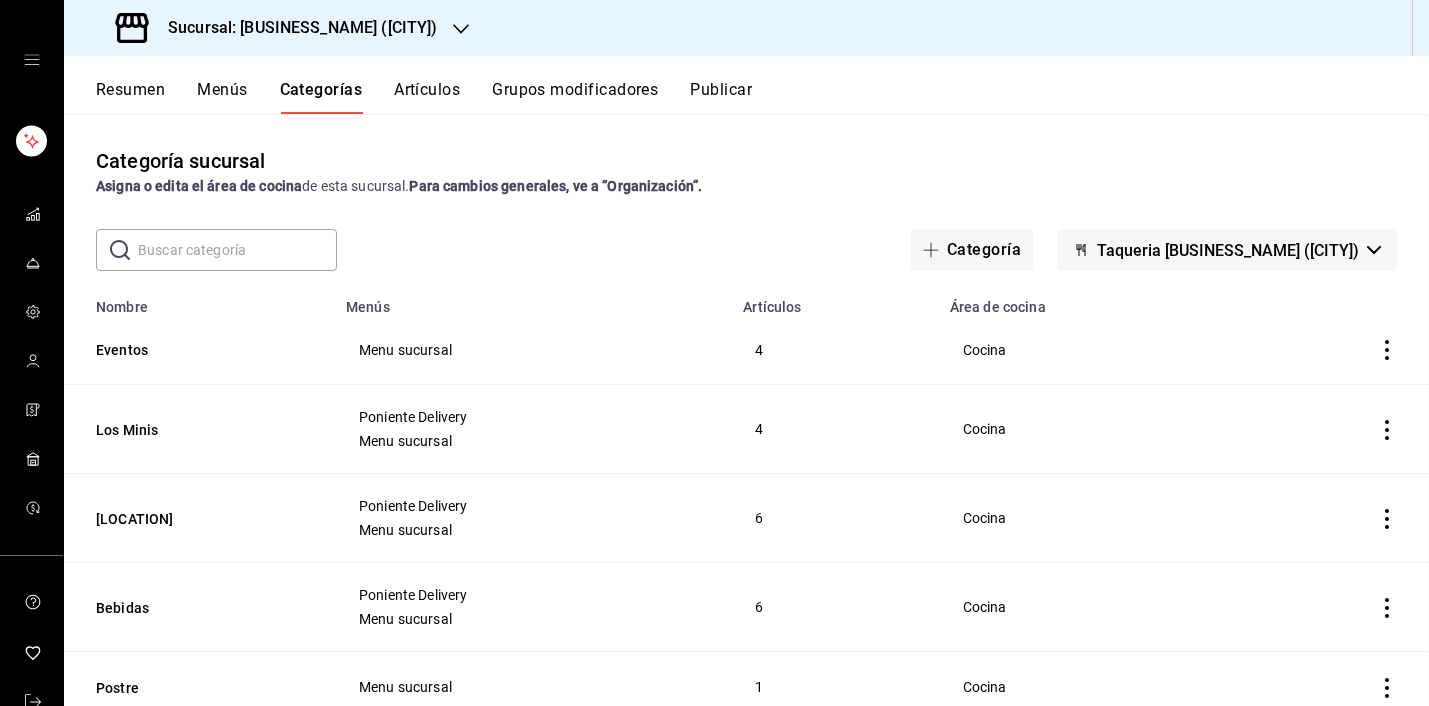 type on "[UUID]" 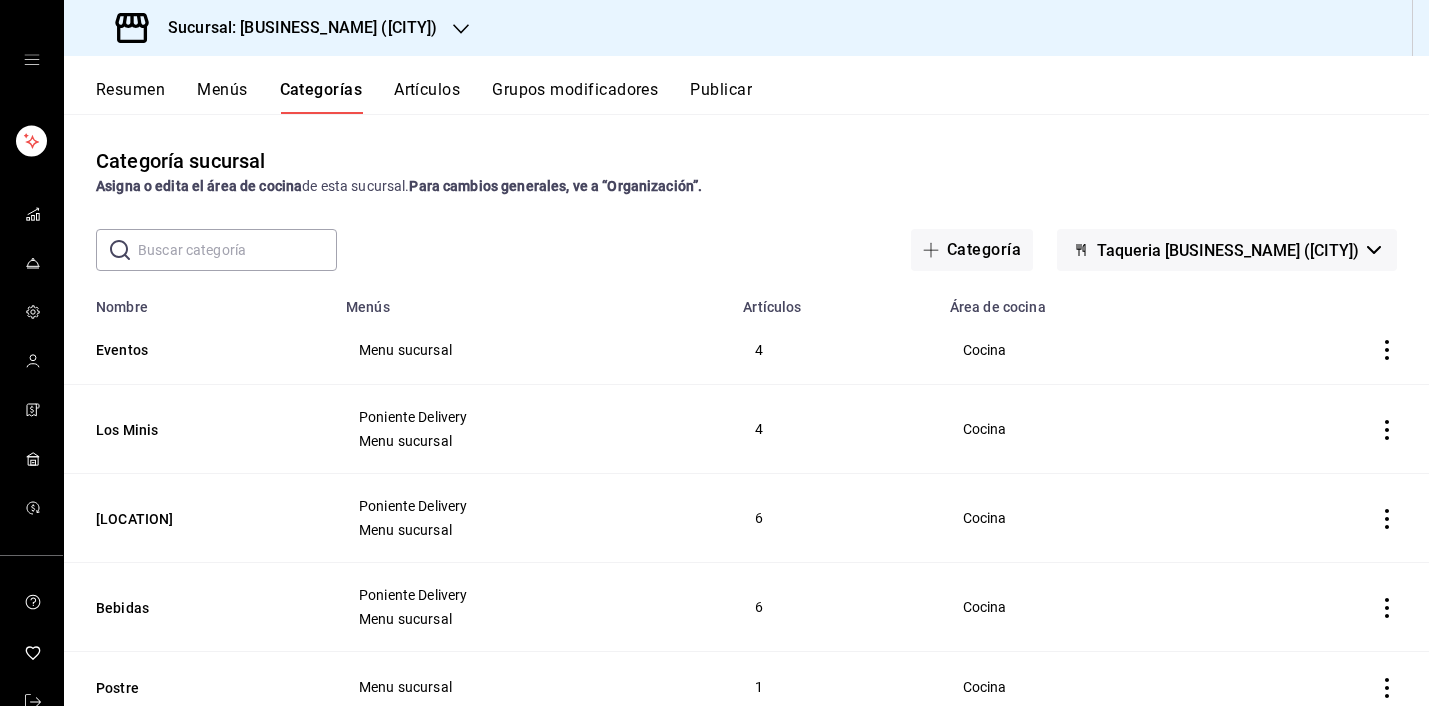 click on "Artículos" at bounding box center [427, 97] 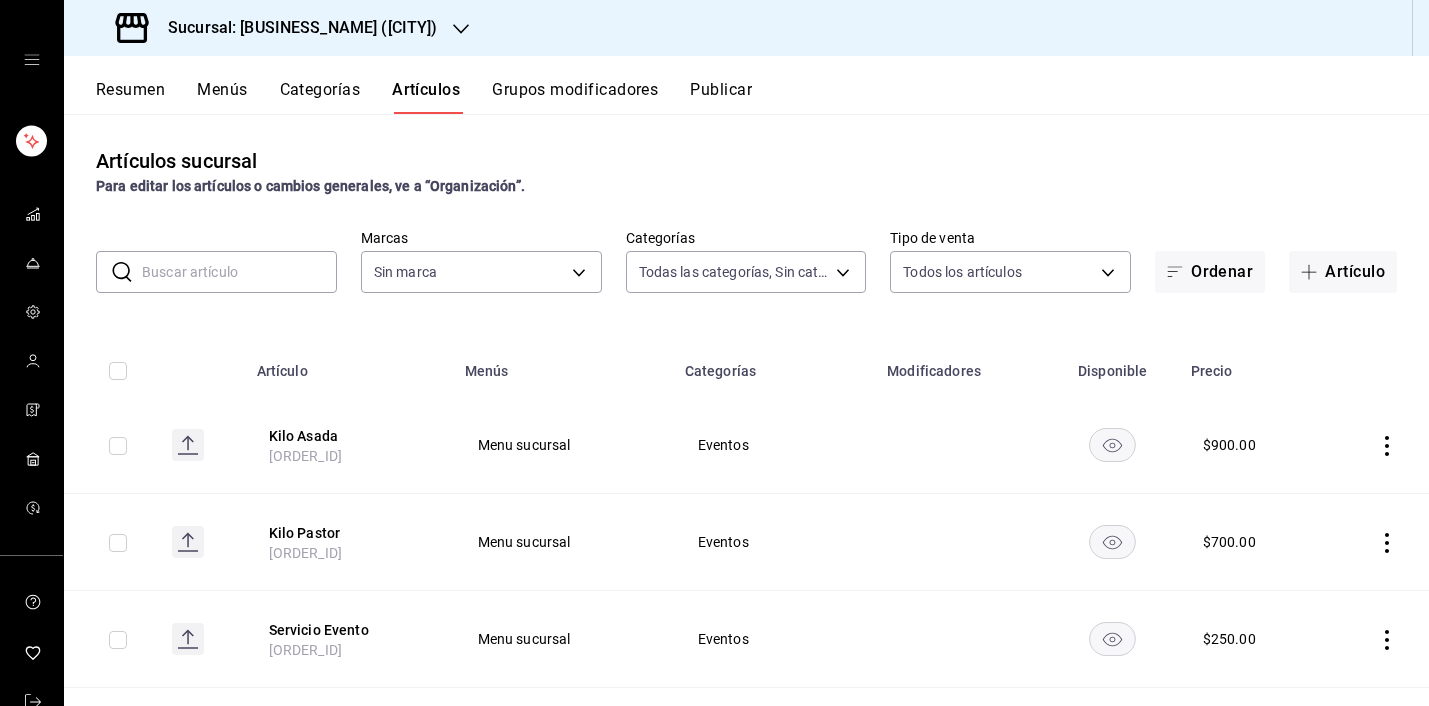 type on "[UUID],[UUID],[UUID],[UUID],[UUID],[UUID],[UUID]" 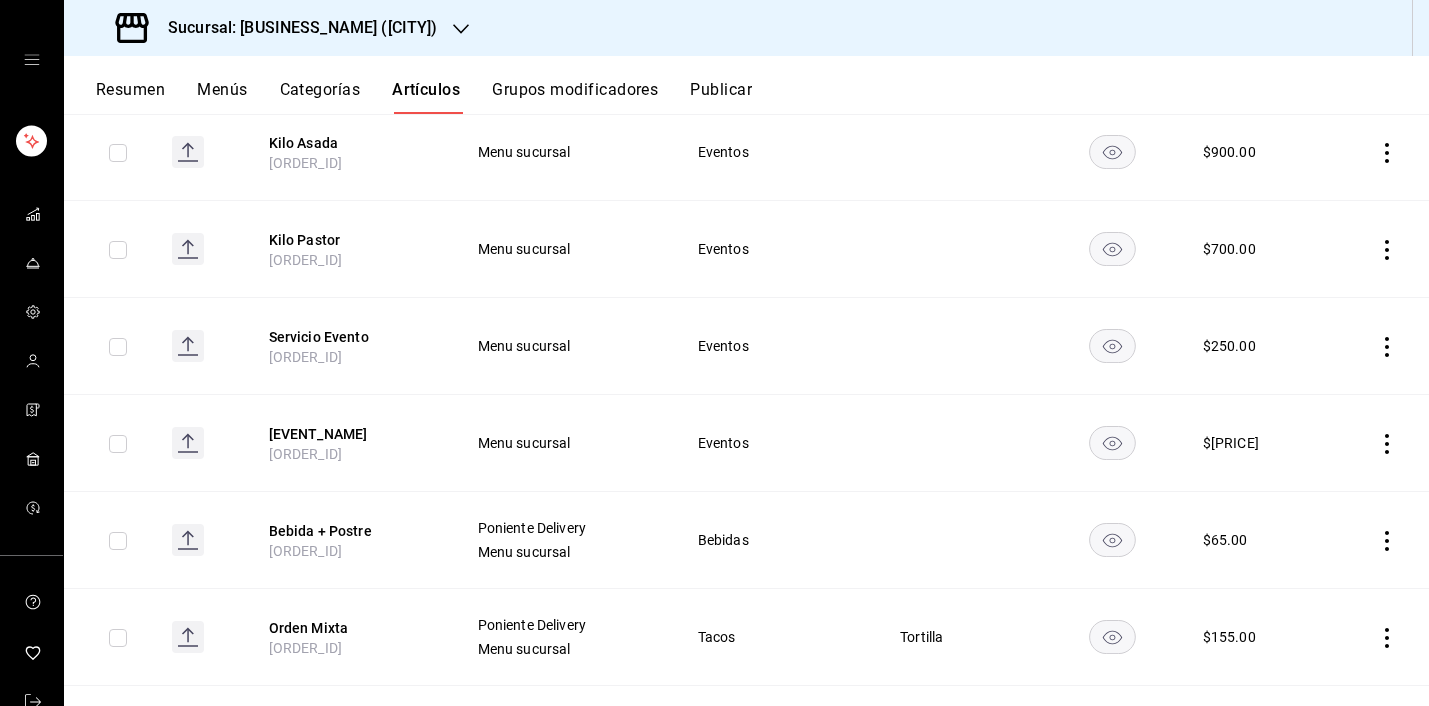 scroll, scrollTop: 301, scrollLeft: 0, axis: vertical 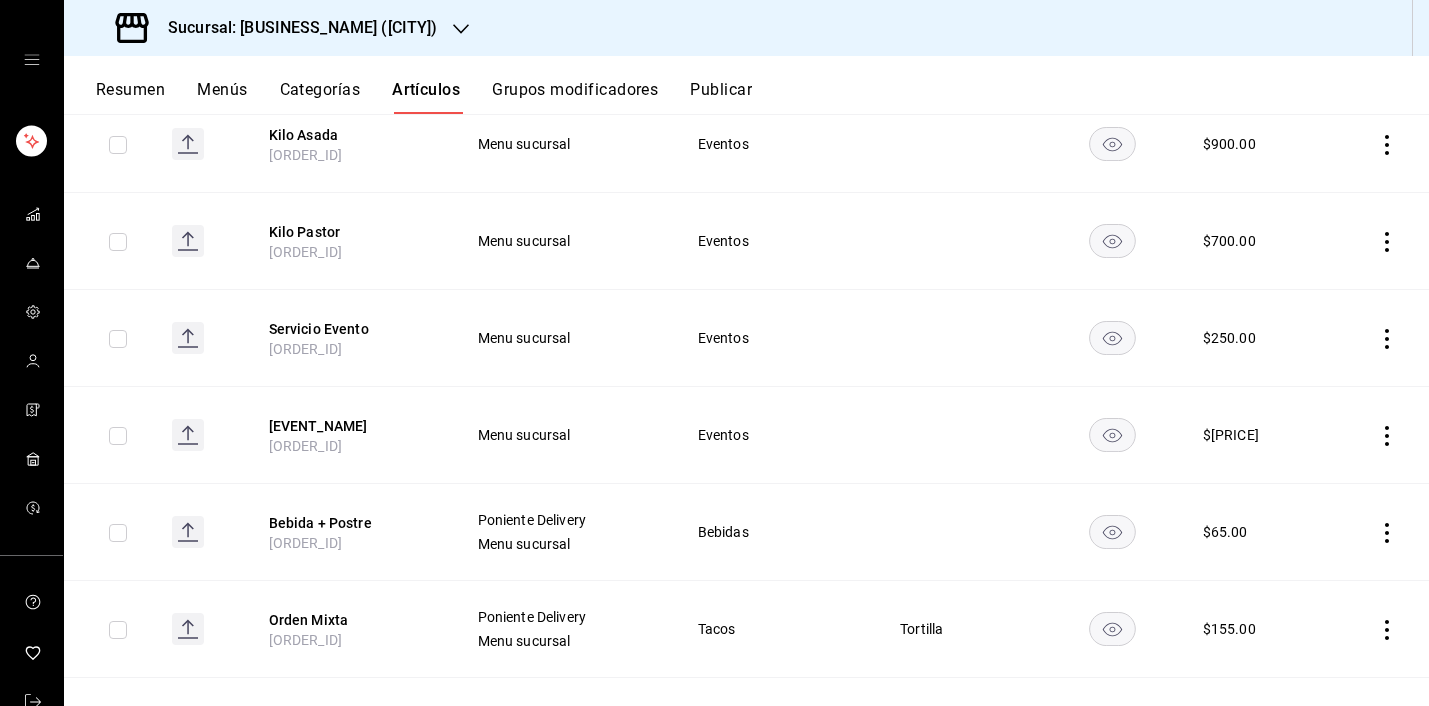 click 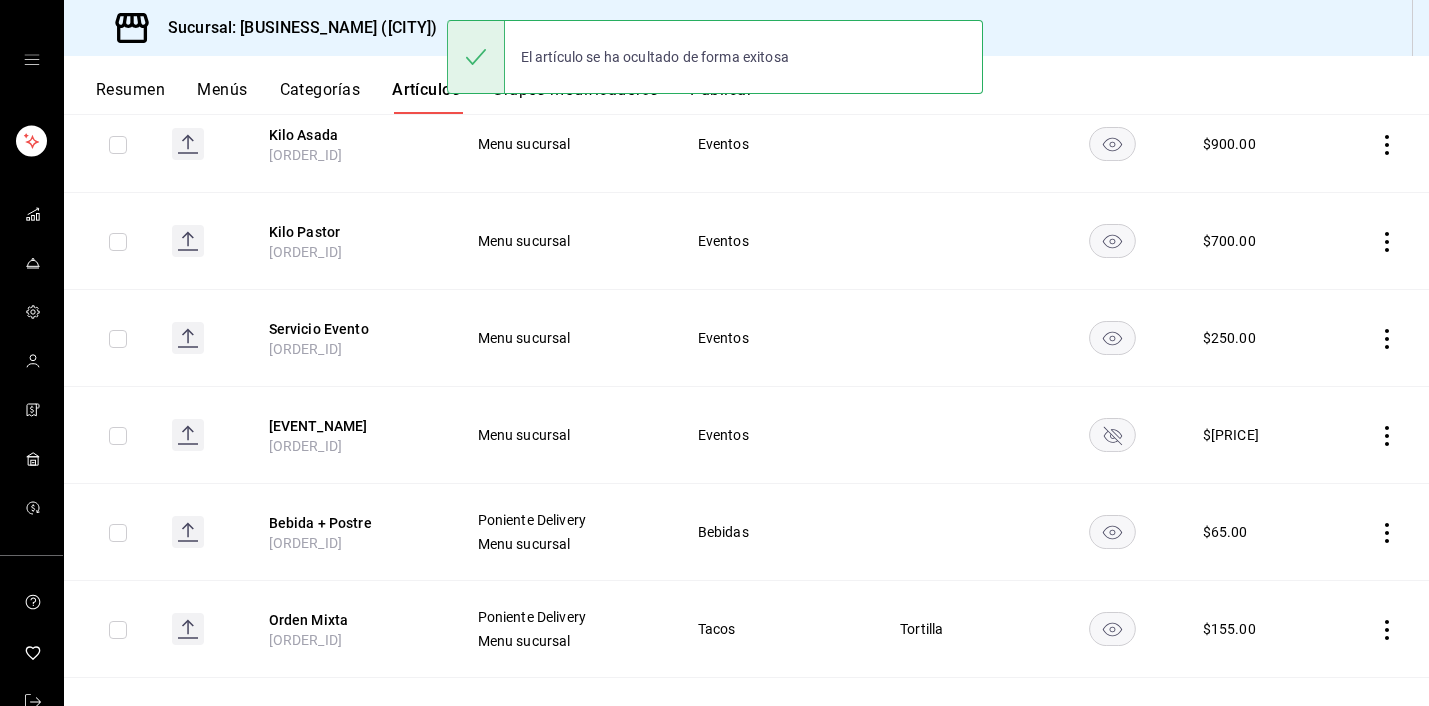 click 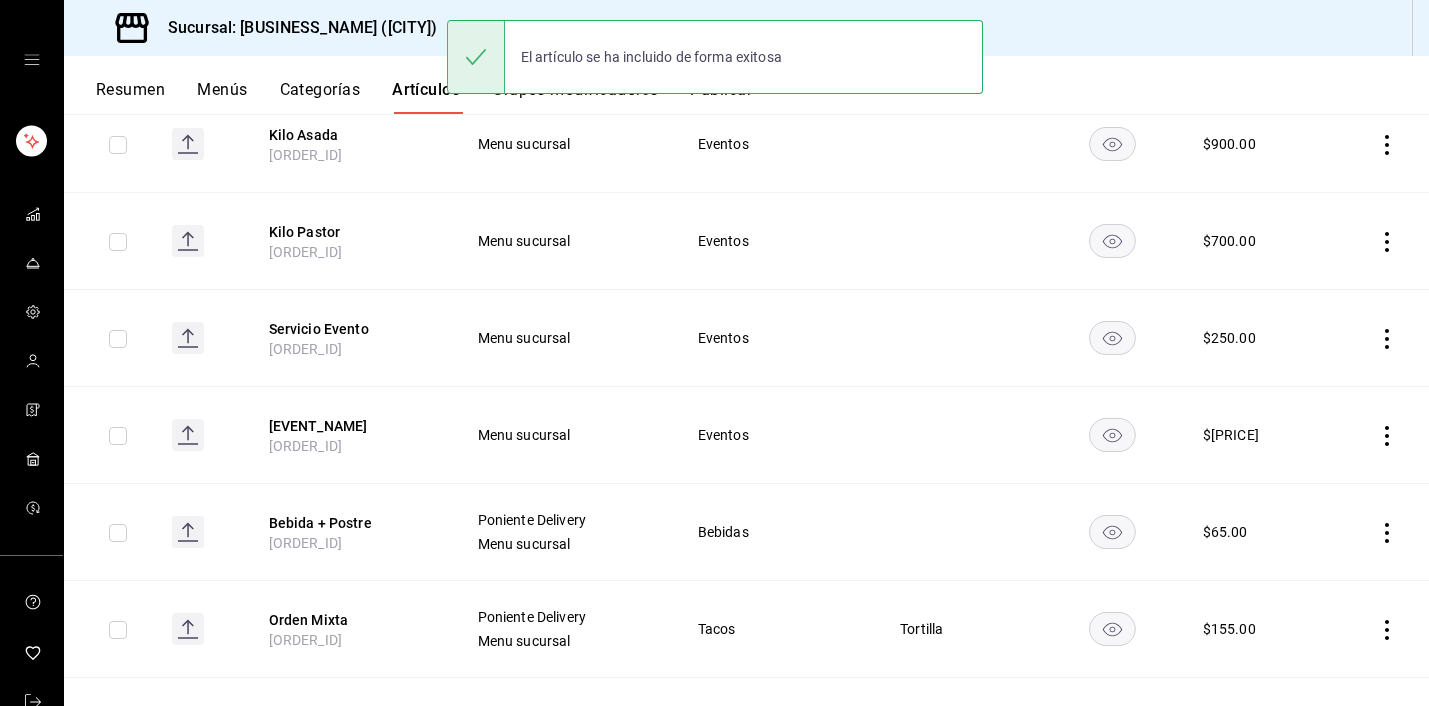click 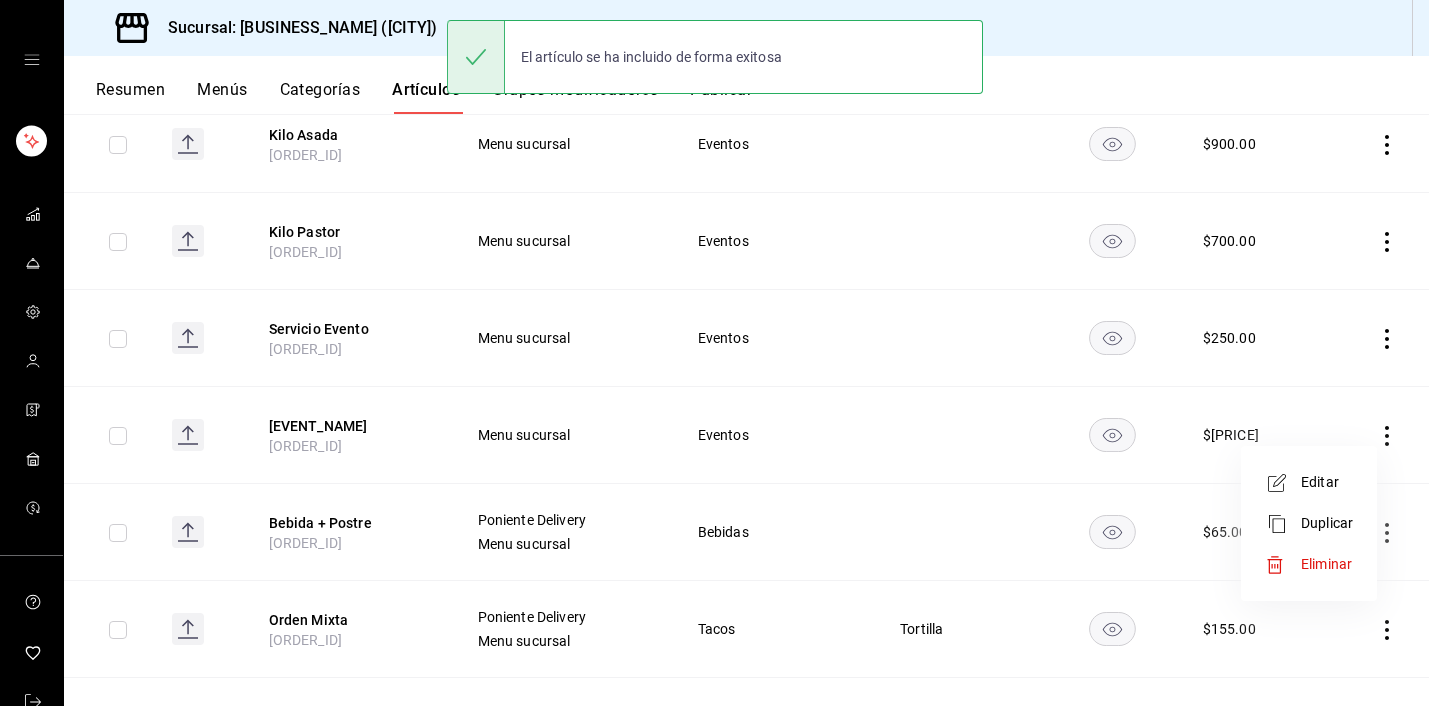 click on "Editar" at bounding box center (1327, 482) 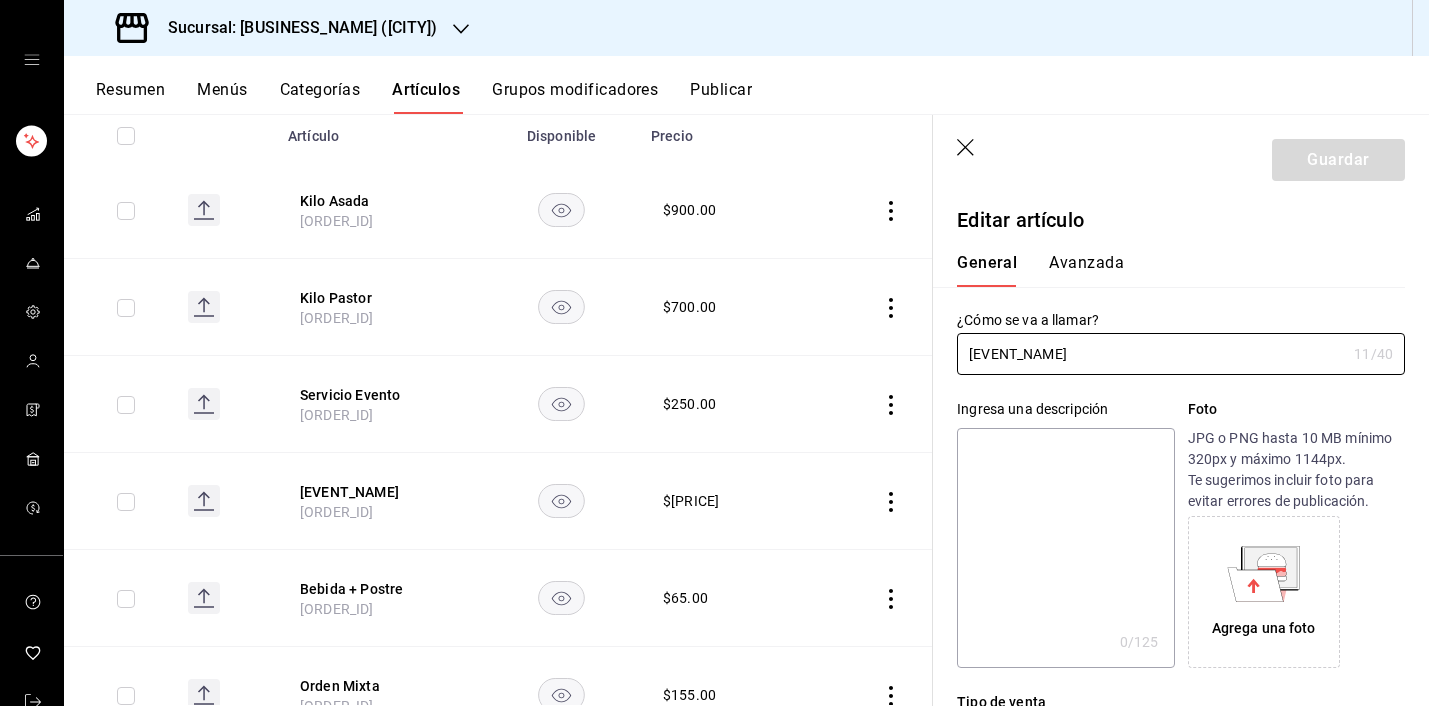 type on "[PRICE]" 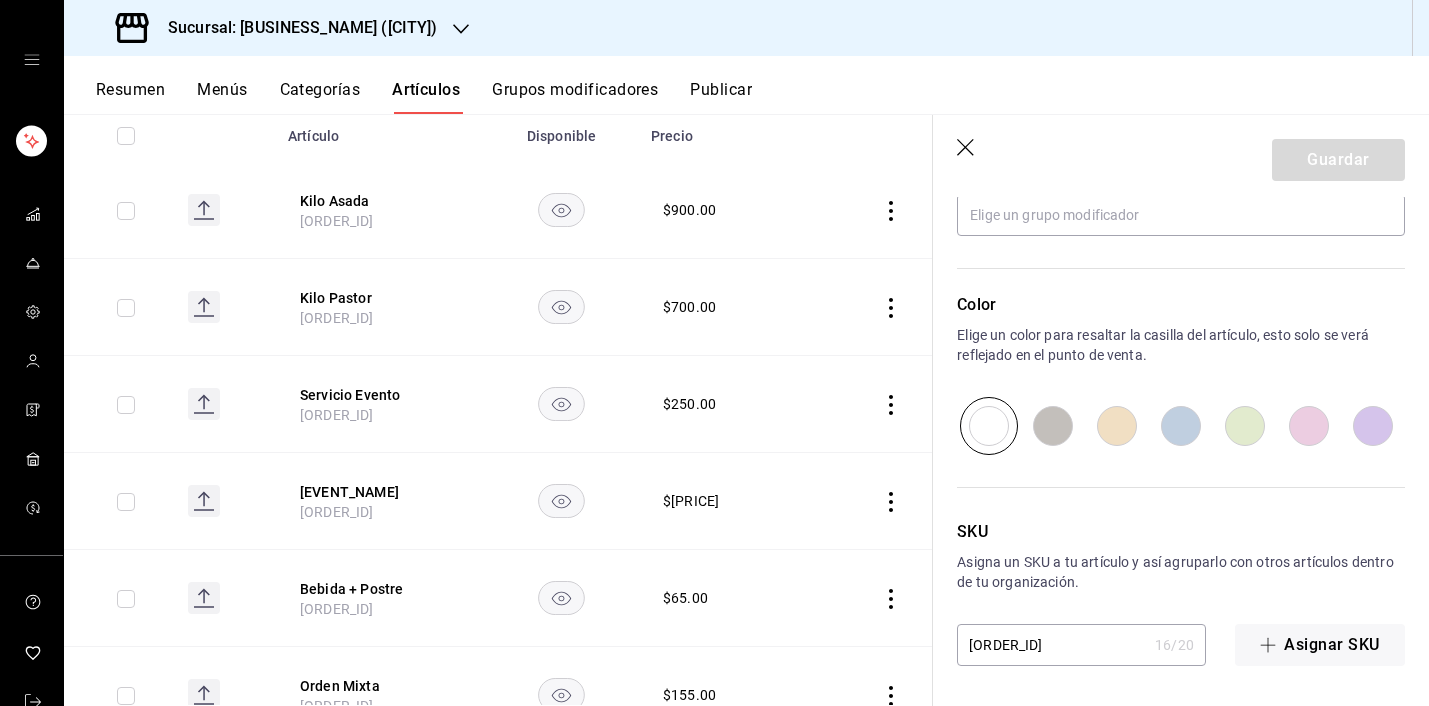 scroll, scrollTop: 0, scrollLeft: 0, axis: both 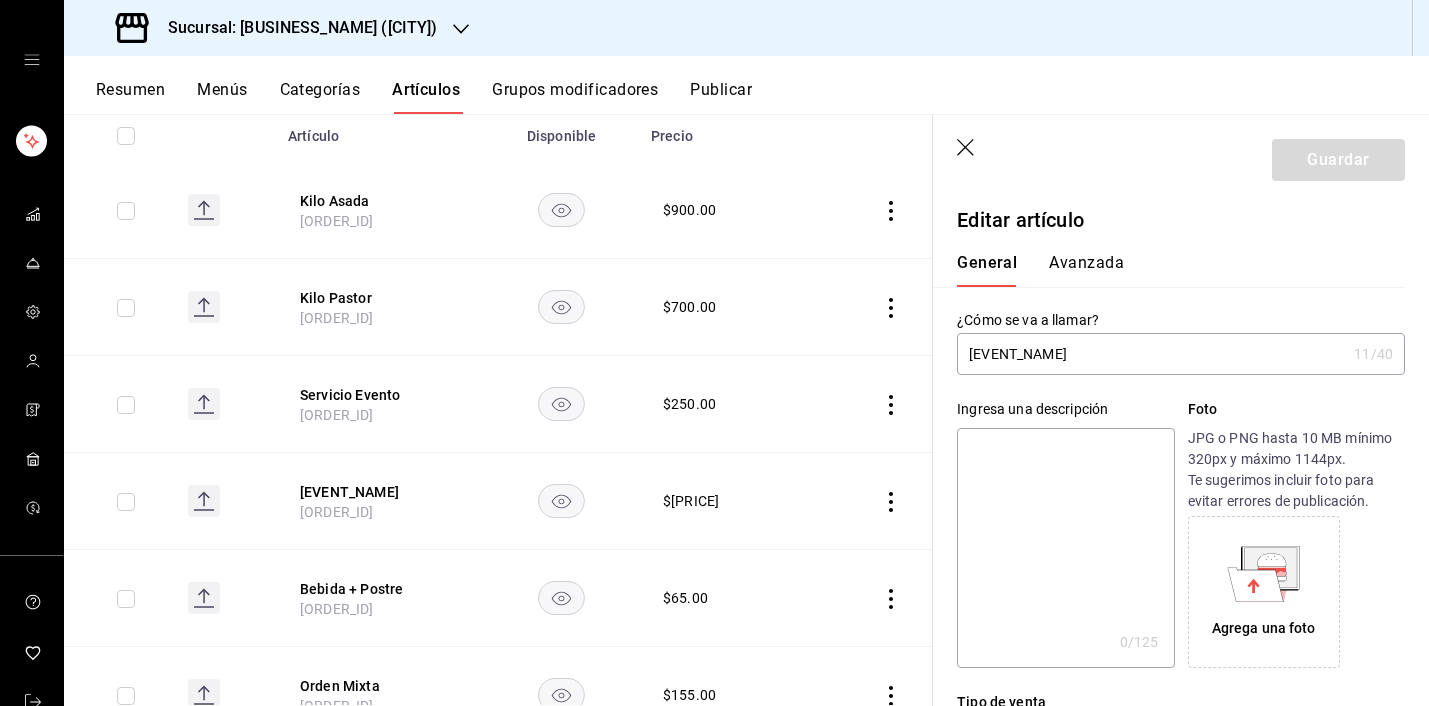 click 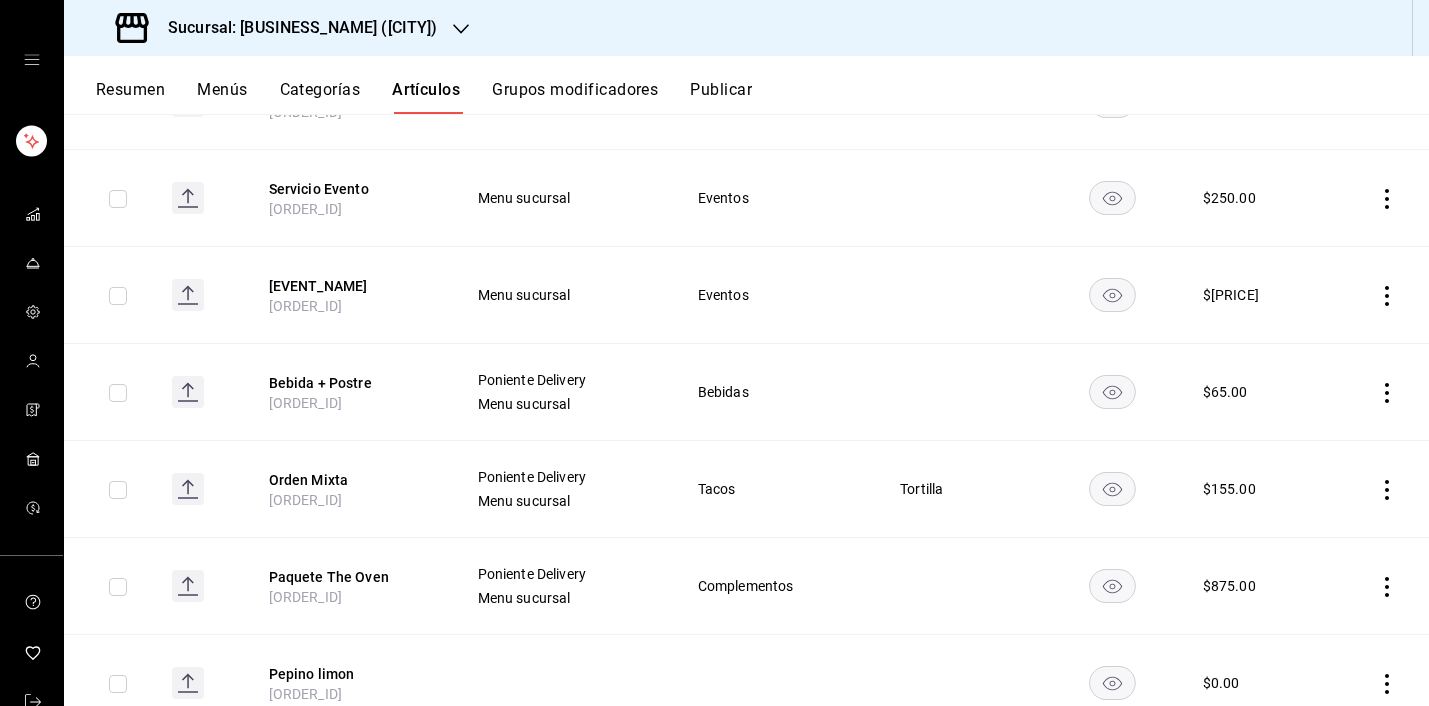 scroll, scrollTop: 0, scrollLeft: 0, axis: both 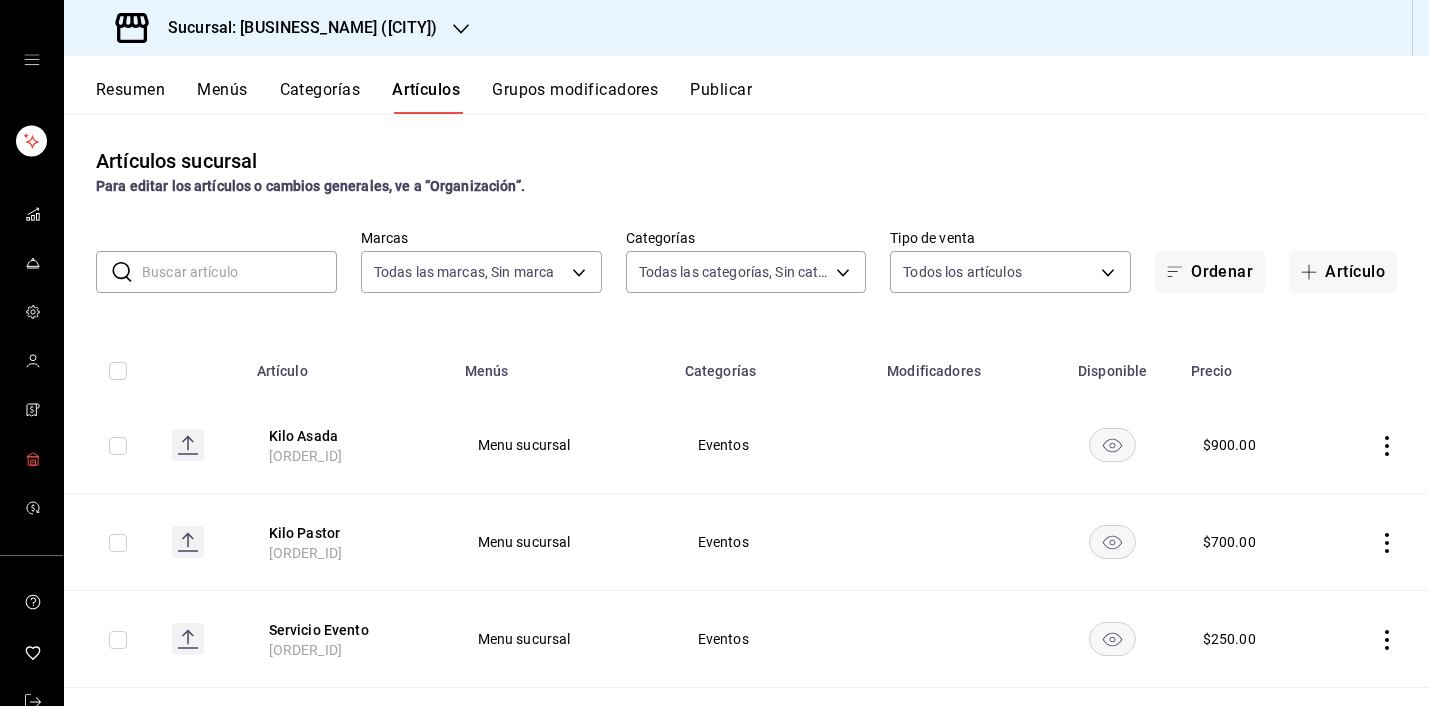click at bounding box center [33, 460] 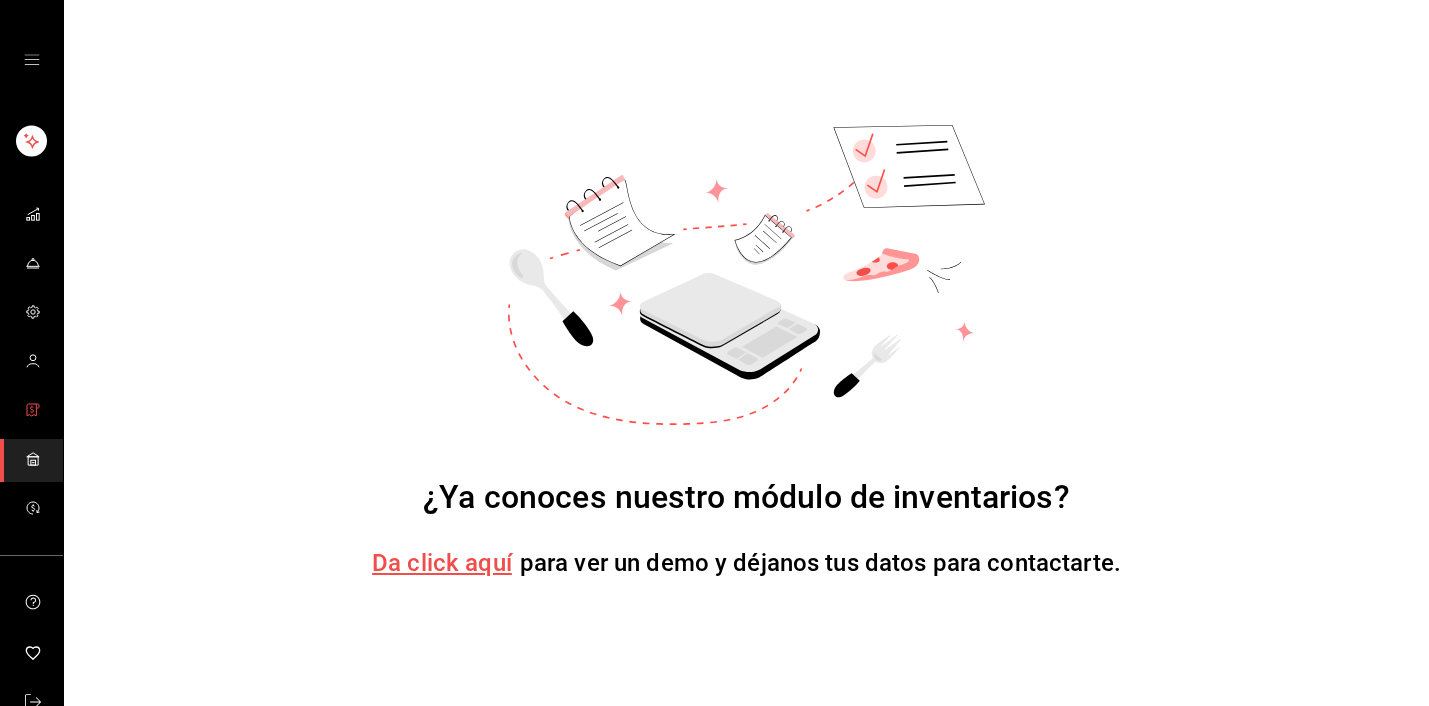click 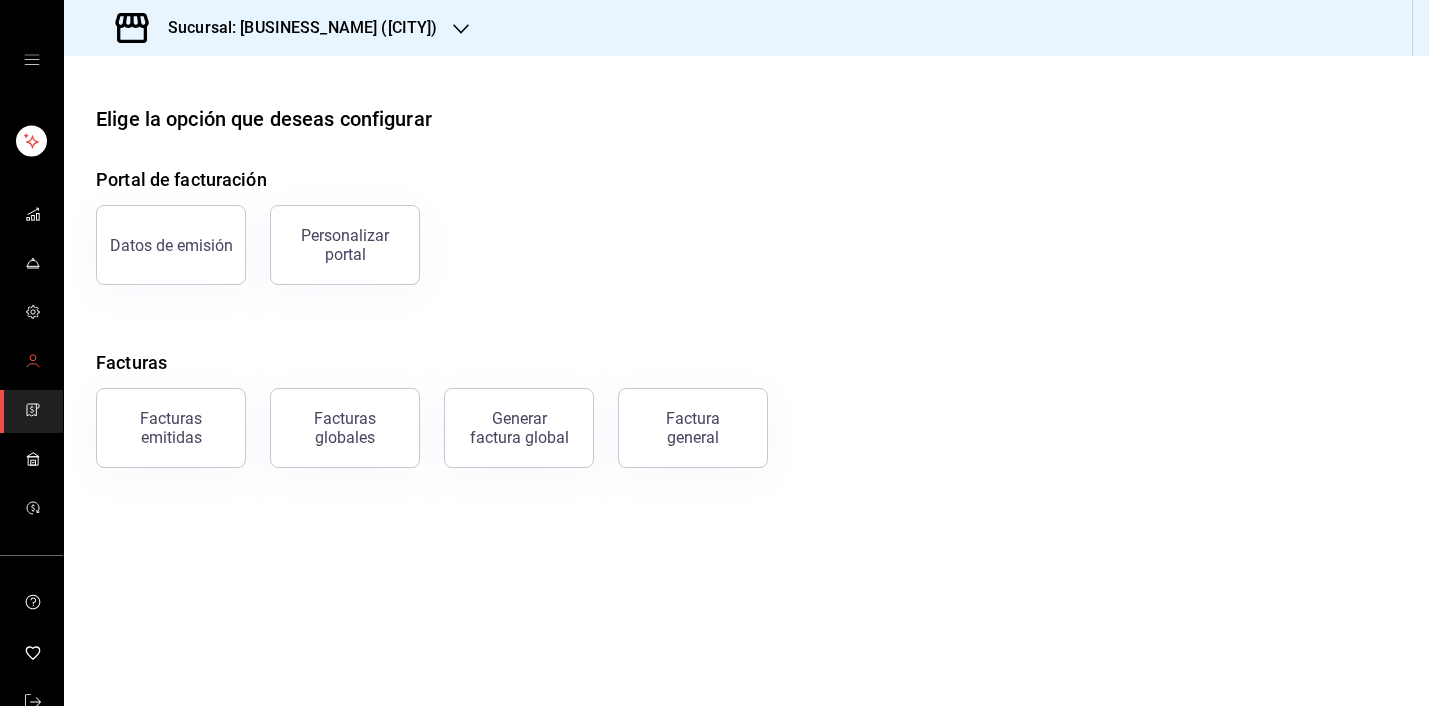 click 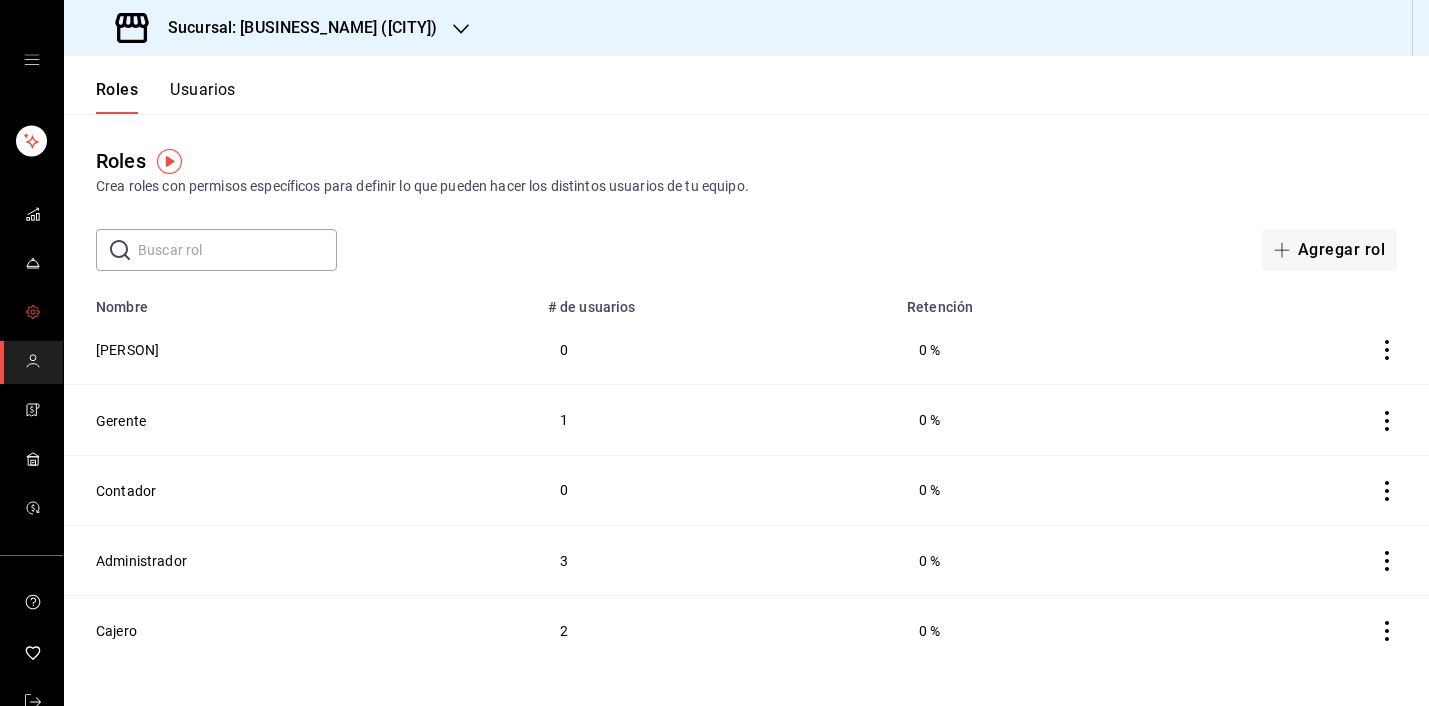 click 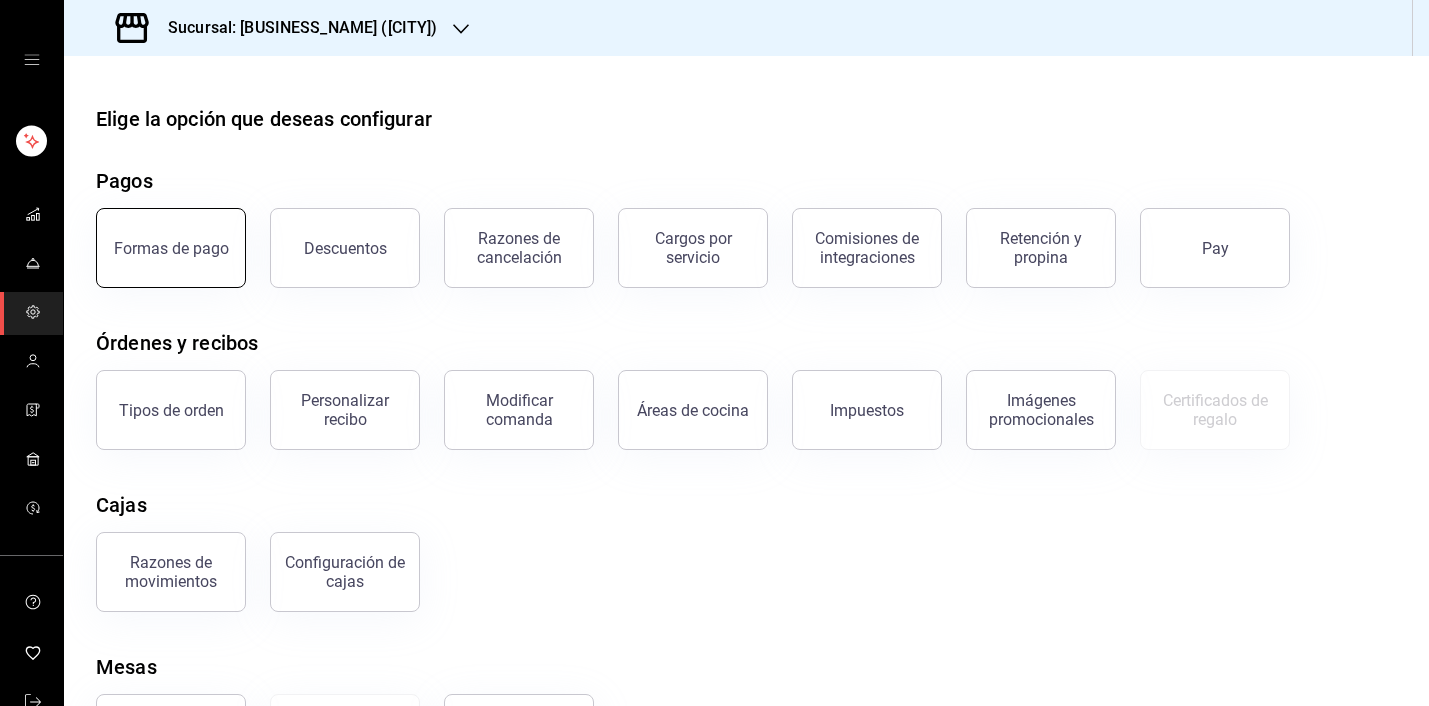 click on "Formas de pago" at bounding box center (171, 248) 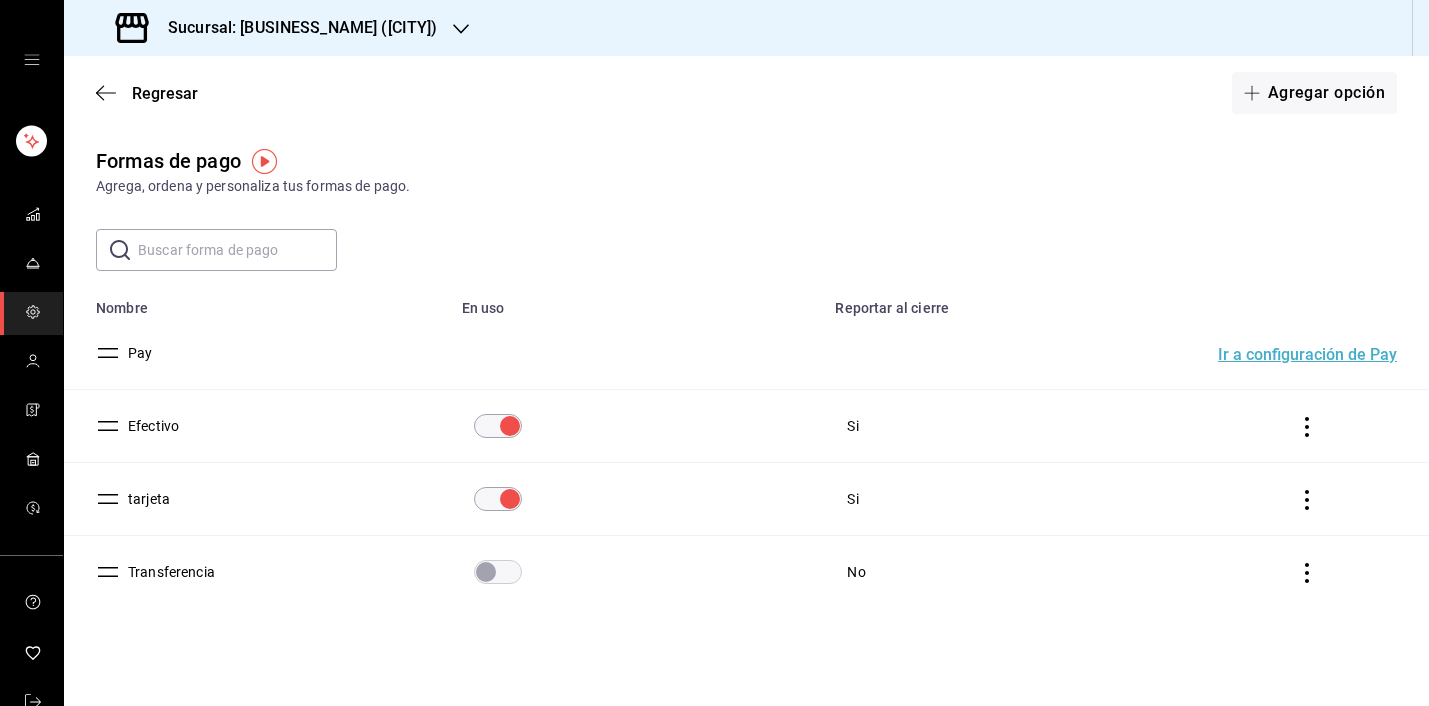 click at bounding box center [637, 572] 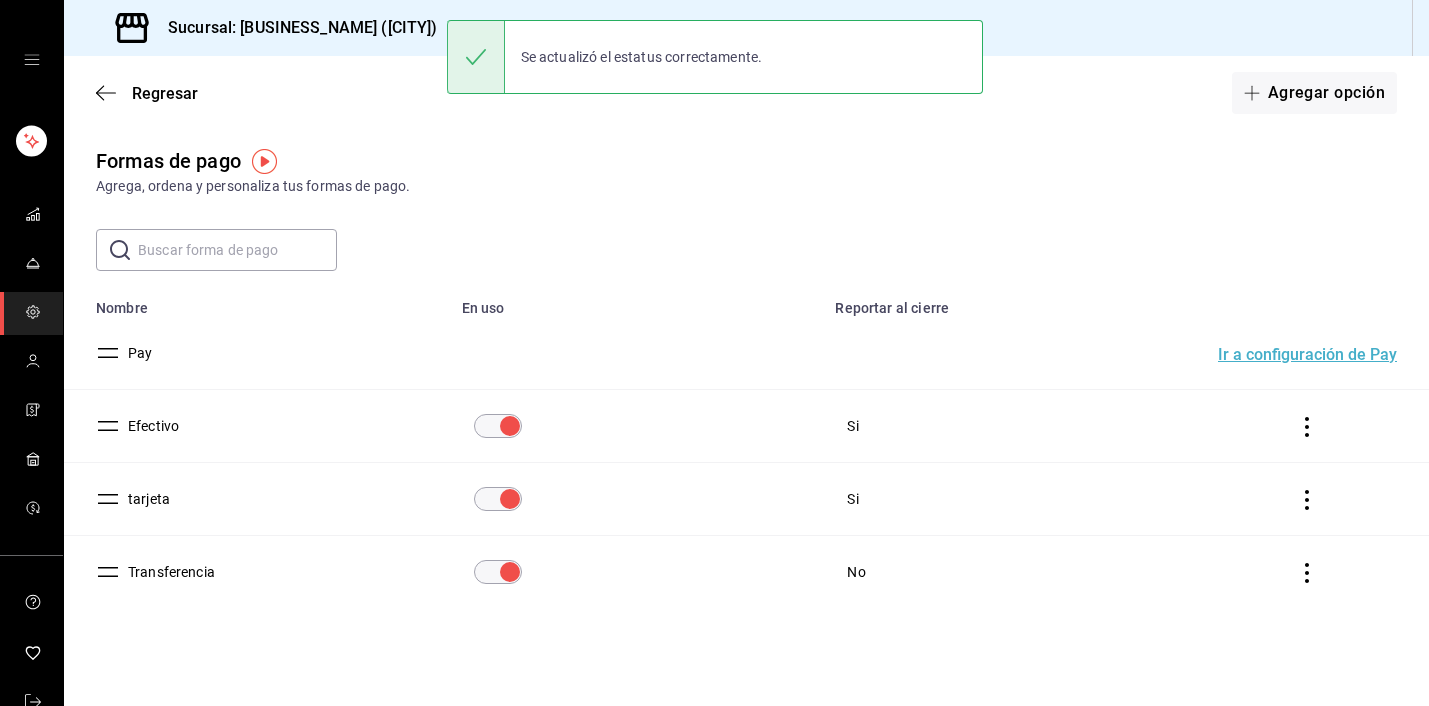 click at bounding box center [637, 572] 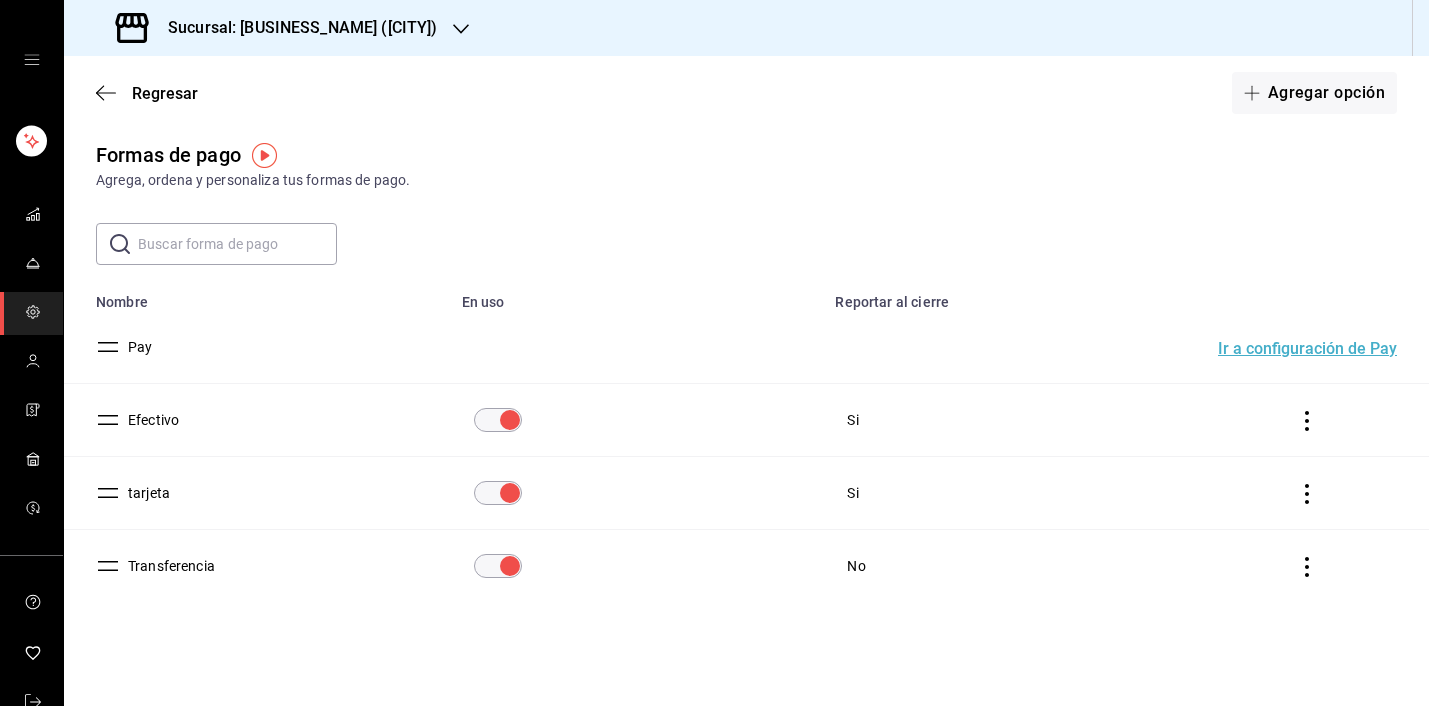 scroll, scrollTop: 0, scrollLeft: 0, axis: both 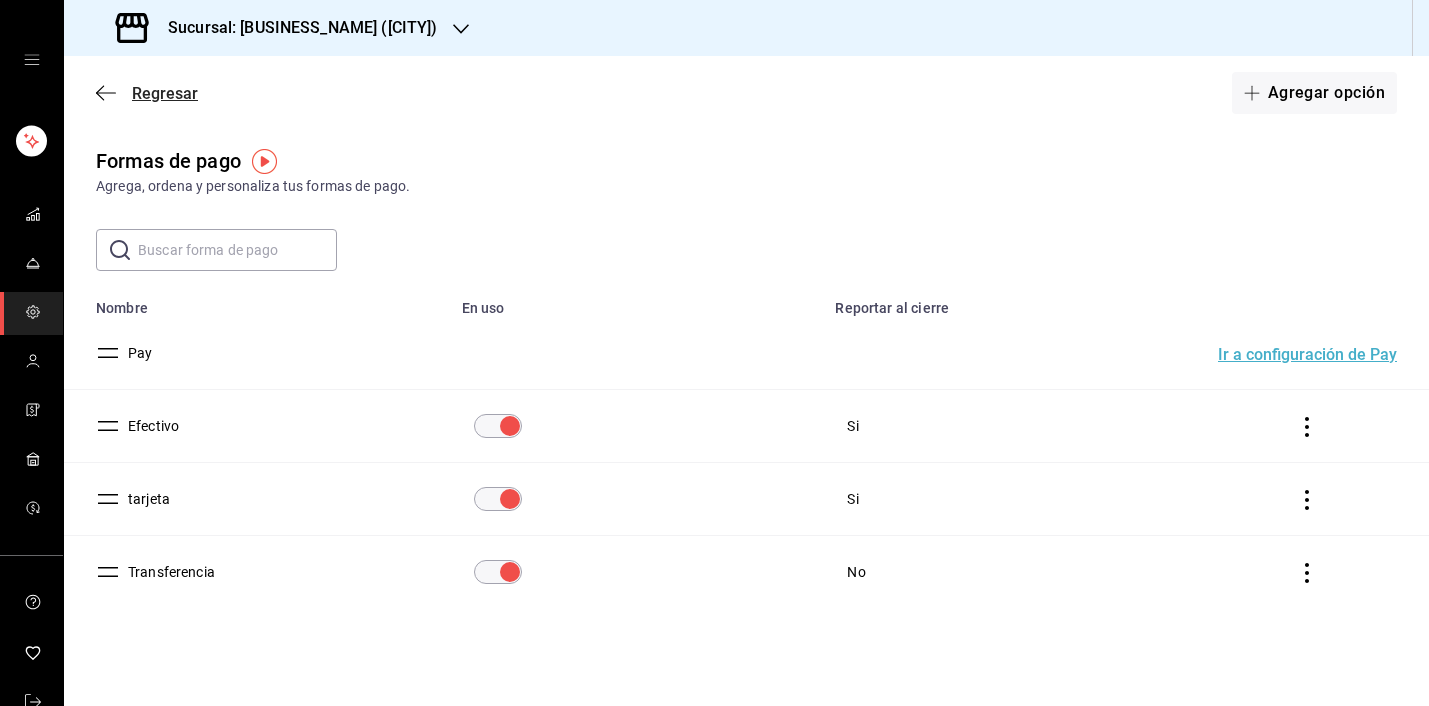 click 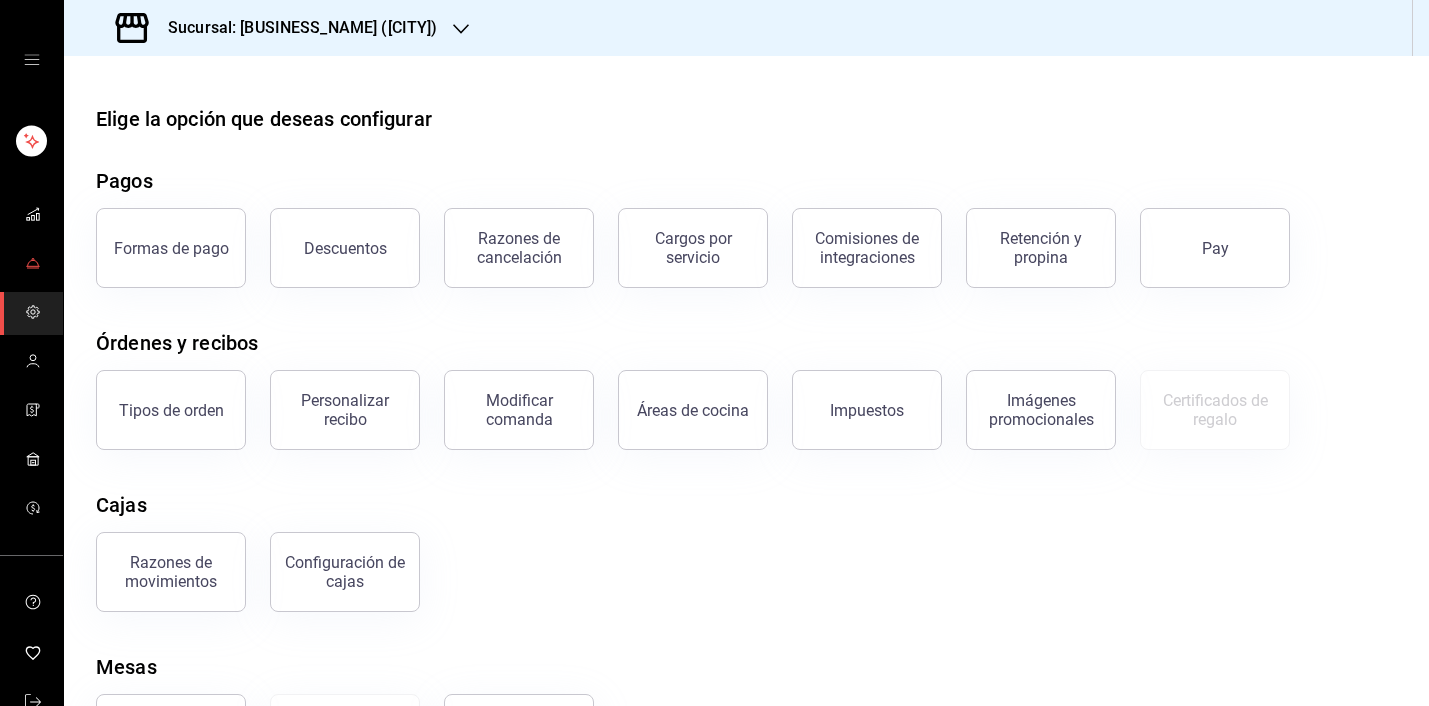 click 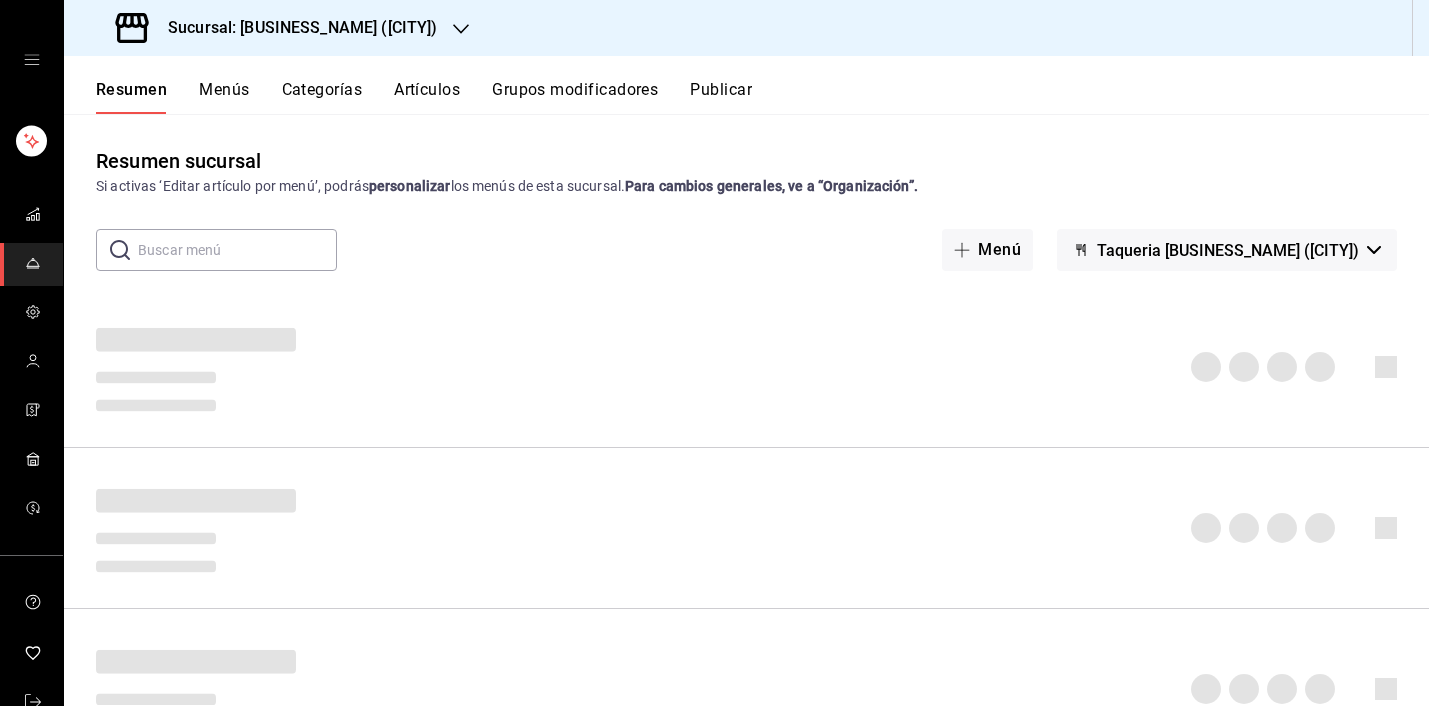 click on "Artículos" at bounding box center [427, 97] 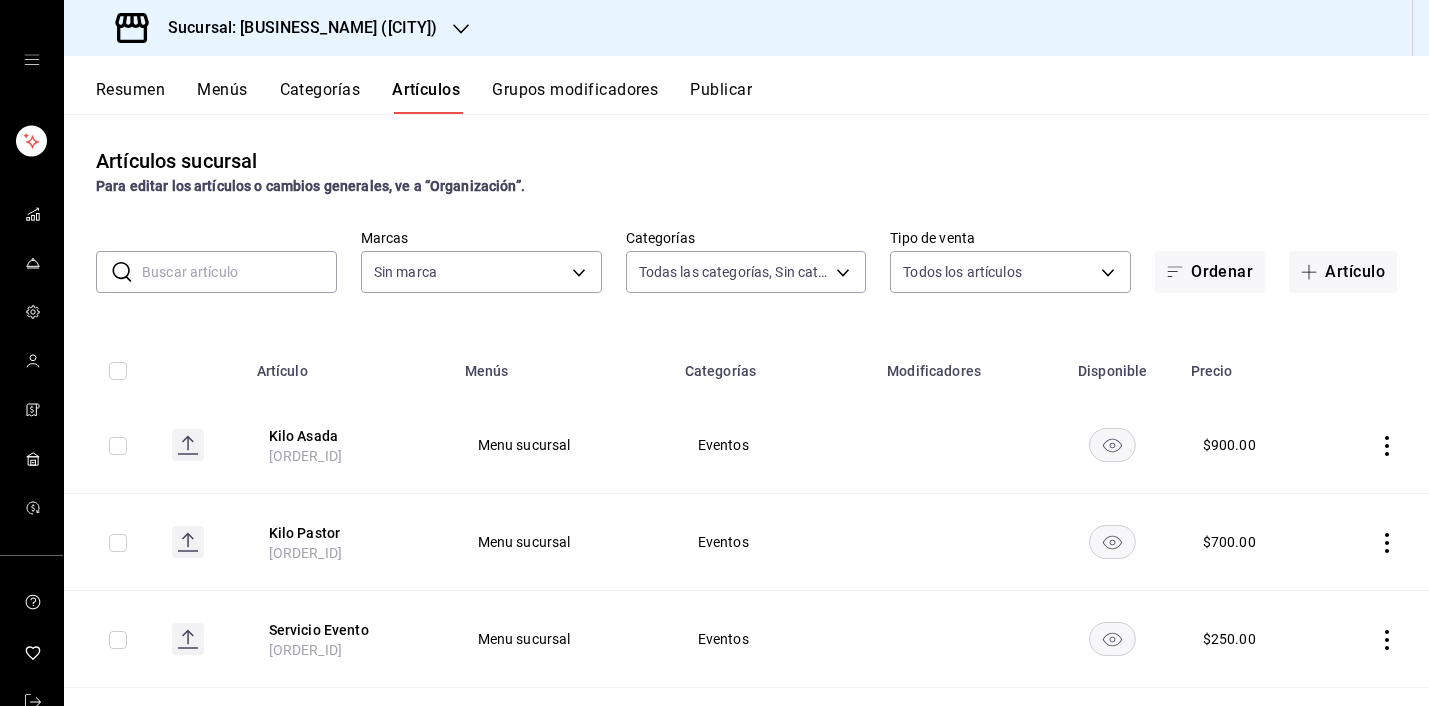 type on "[UUID],[UUID],[UUID],[UUID],[UUID],[UUID],[UUID]" 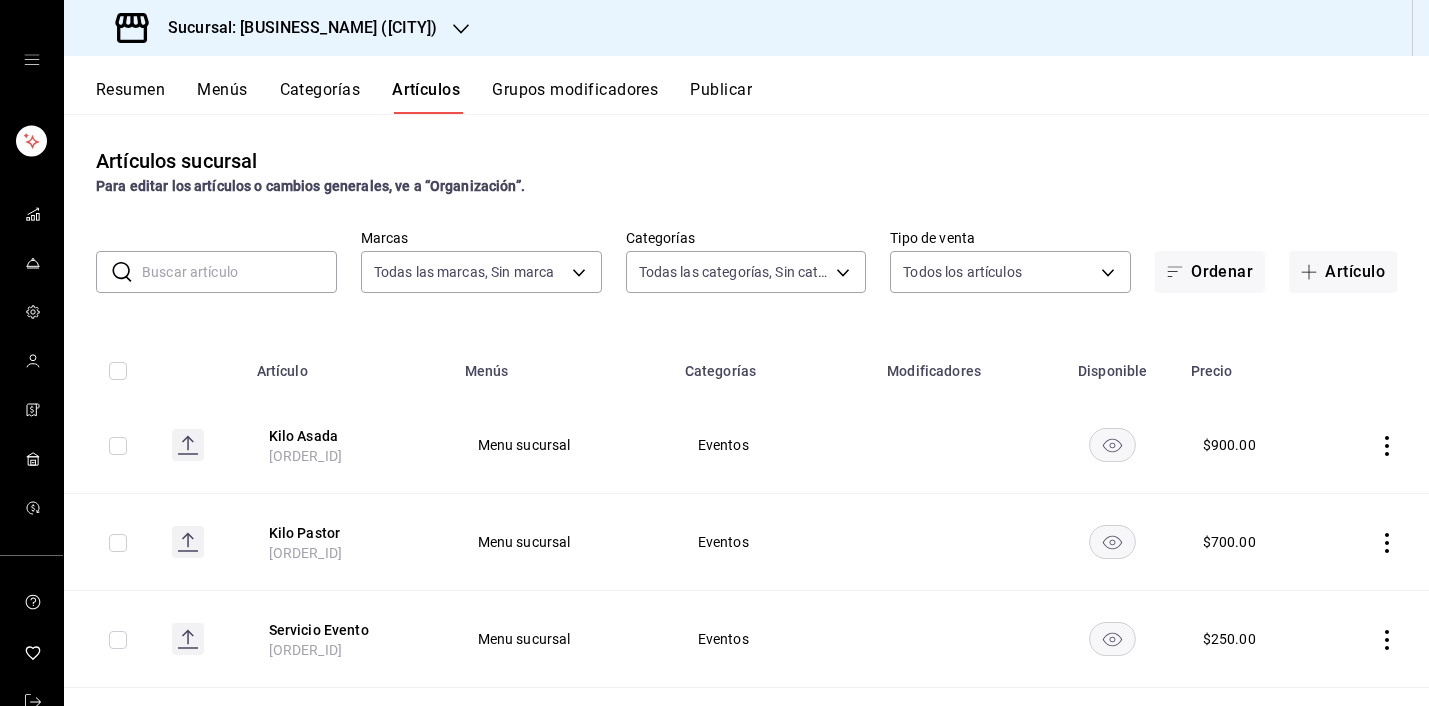 type on "[UUID]" 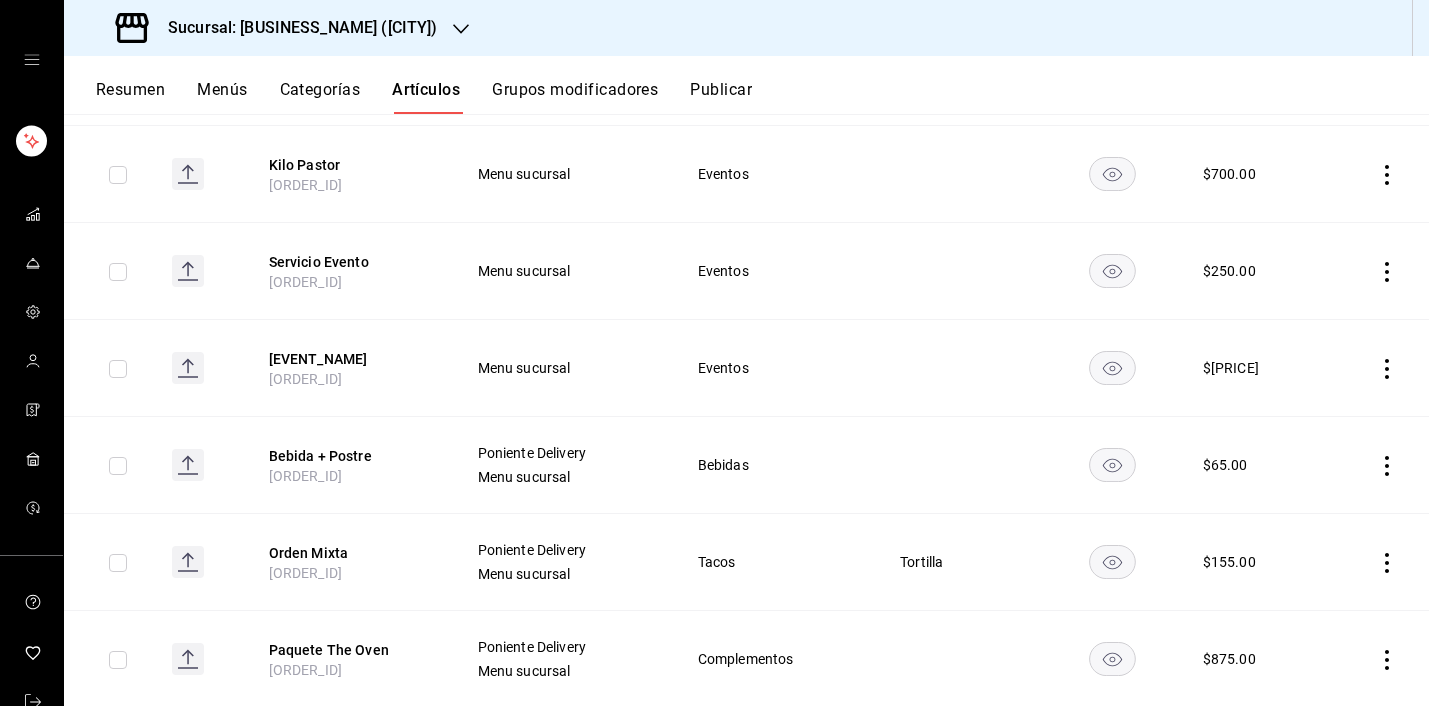 scroll, scrollTop: 372, scrollLeft: 0, axis: vertical 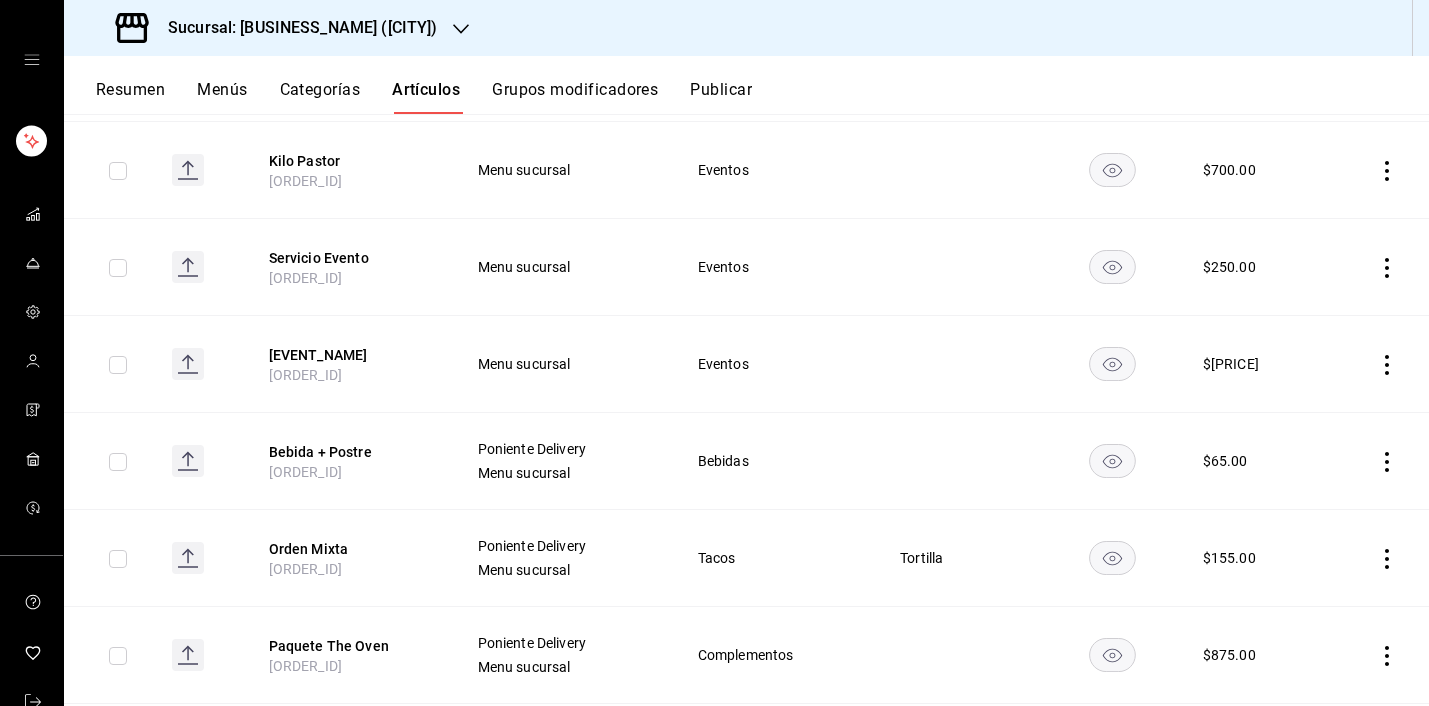 click on "Menu sucursal" at bounding box center (563, 364) 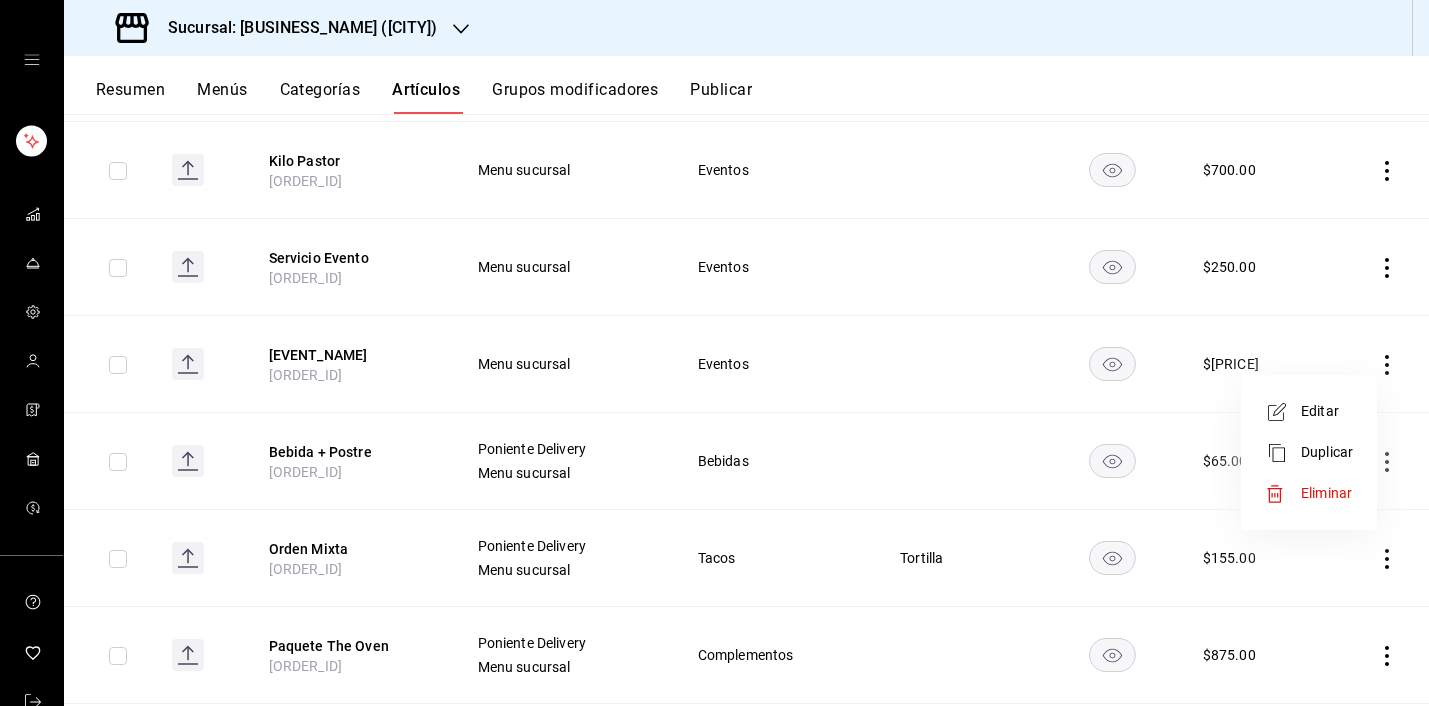 click at bounding box center (714, 353) 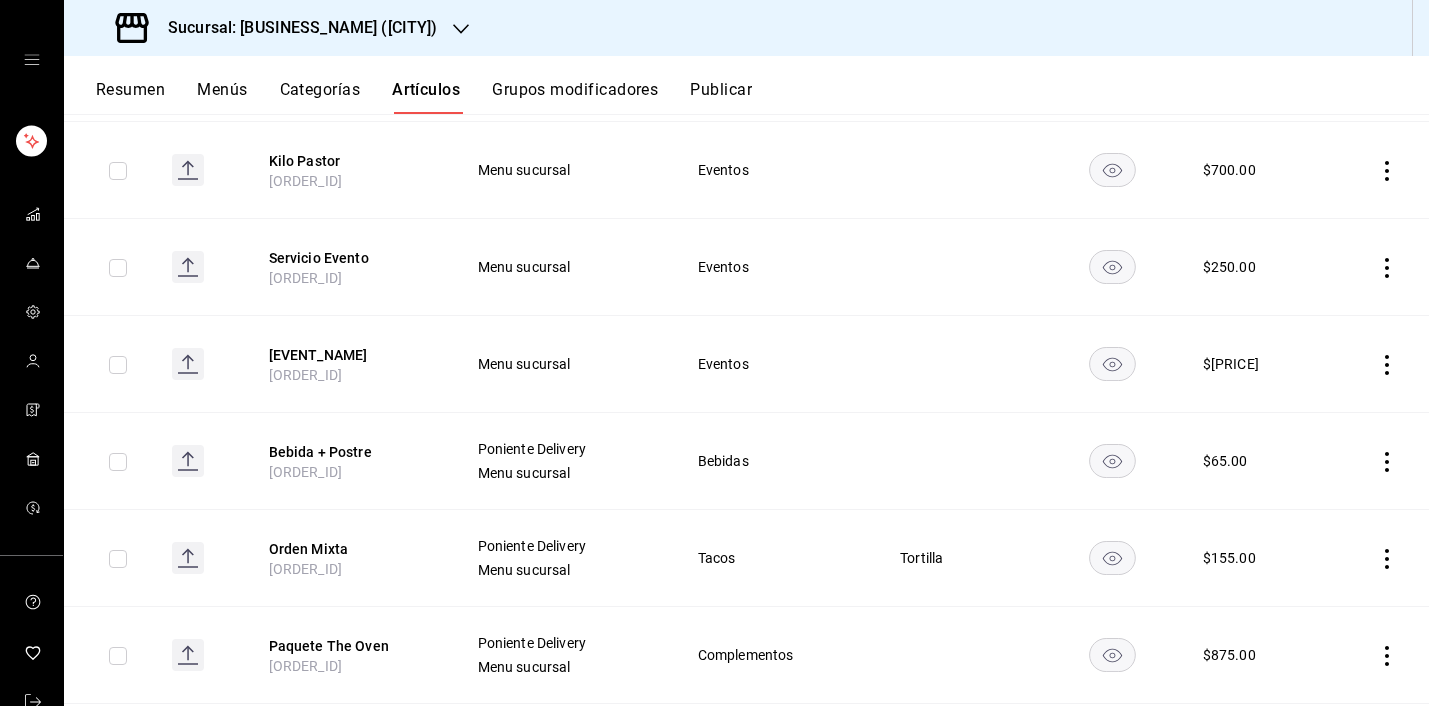 click on "Menu sucursal" at bounding box center (563, 364) 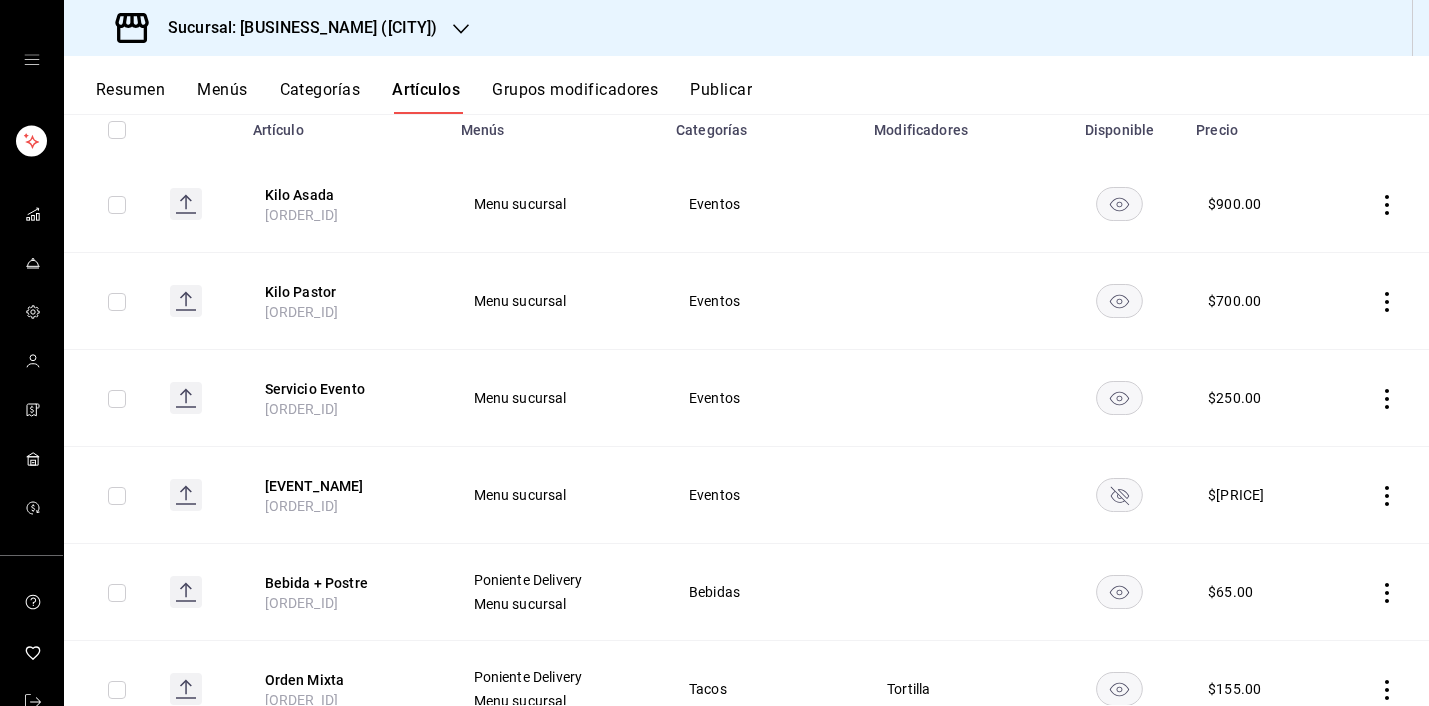 scroll, scrollTop: 243, scrollLeft: 0, axis: vertical 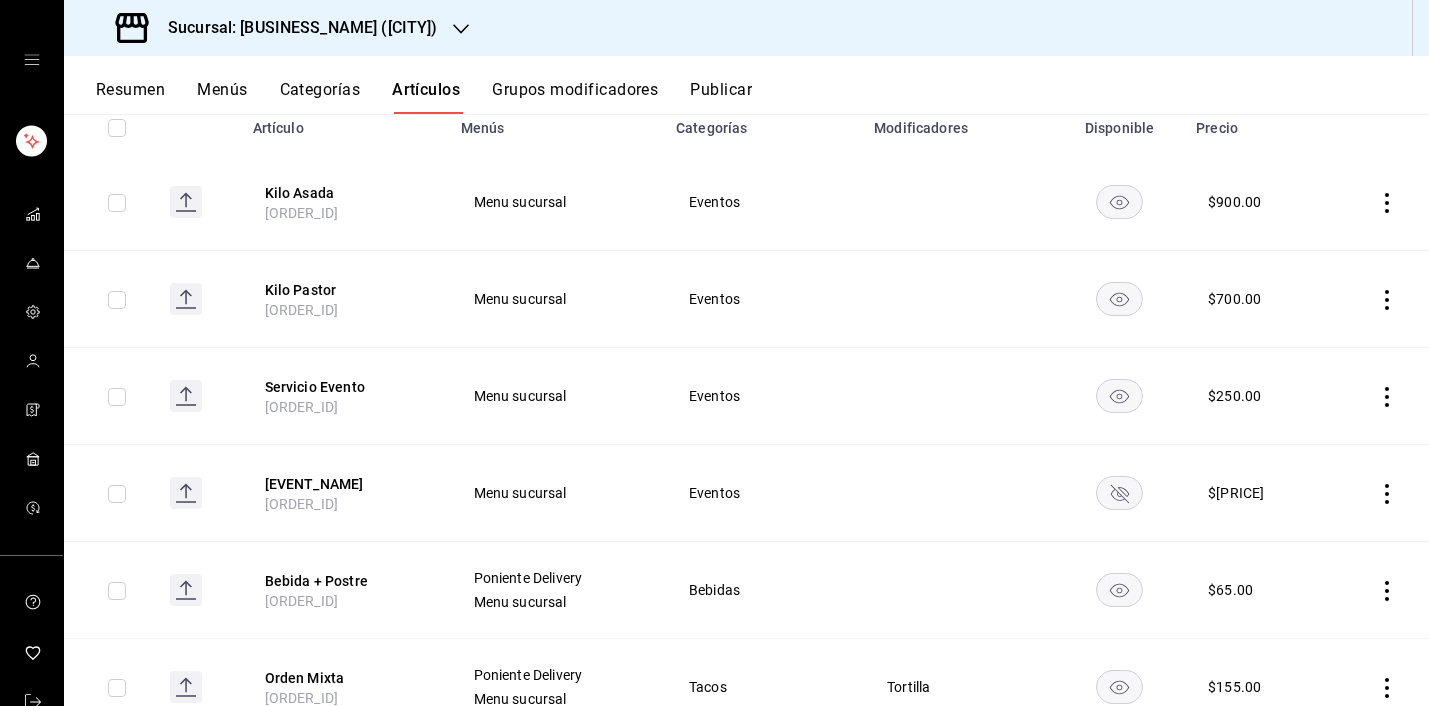 click 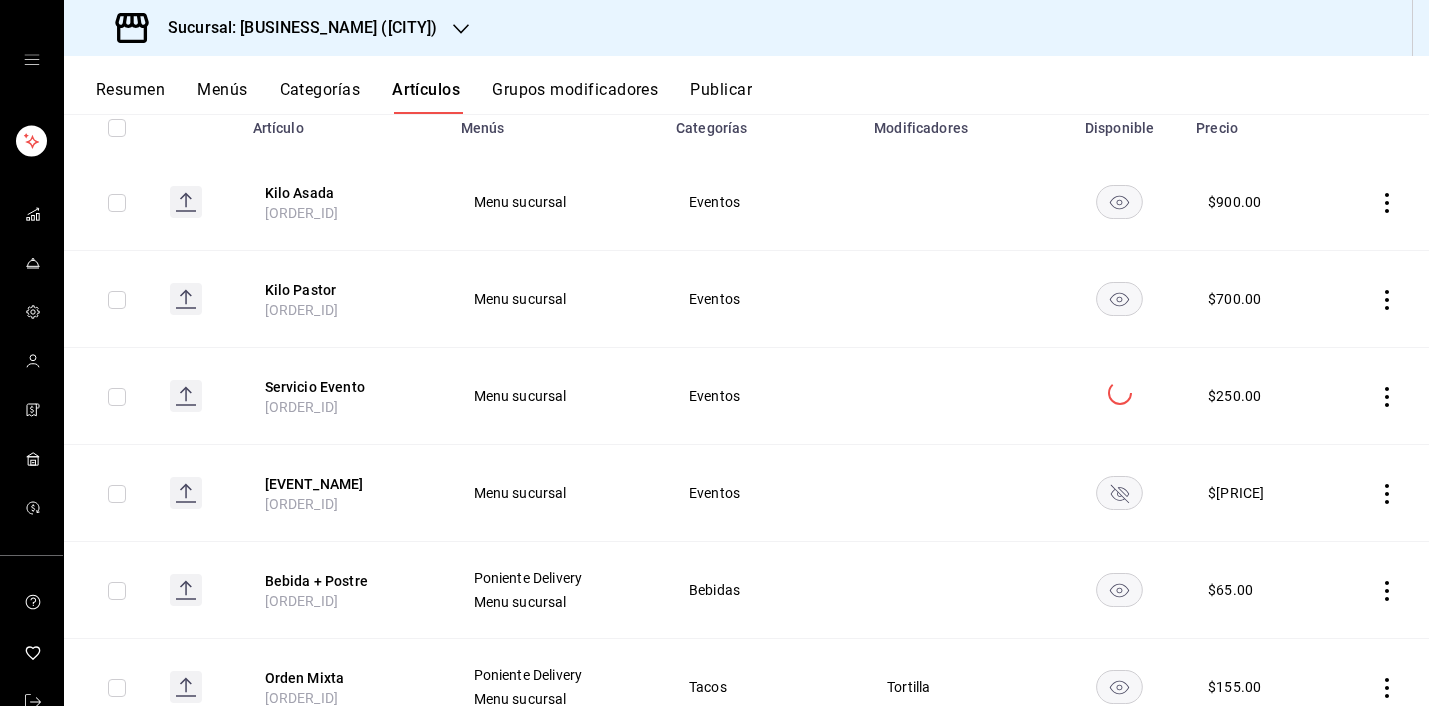 click 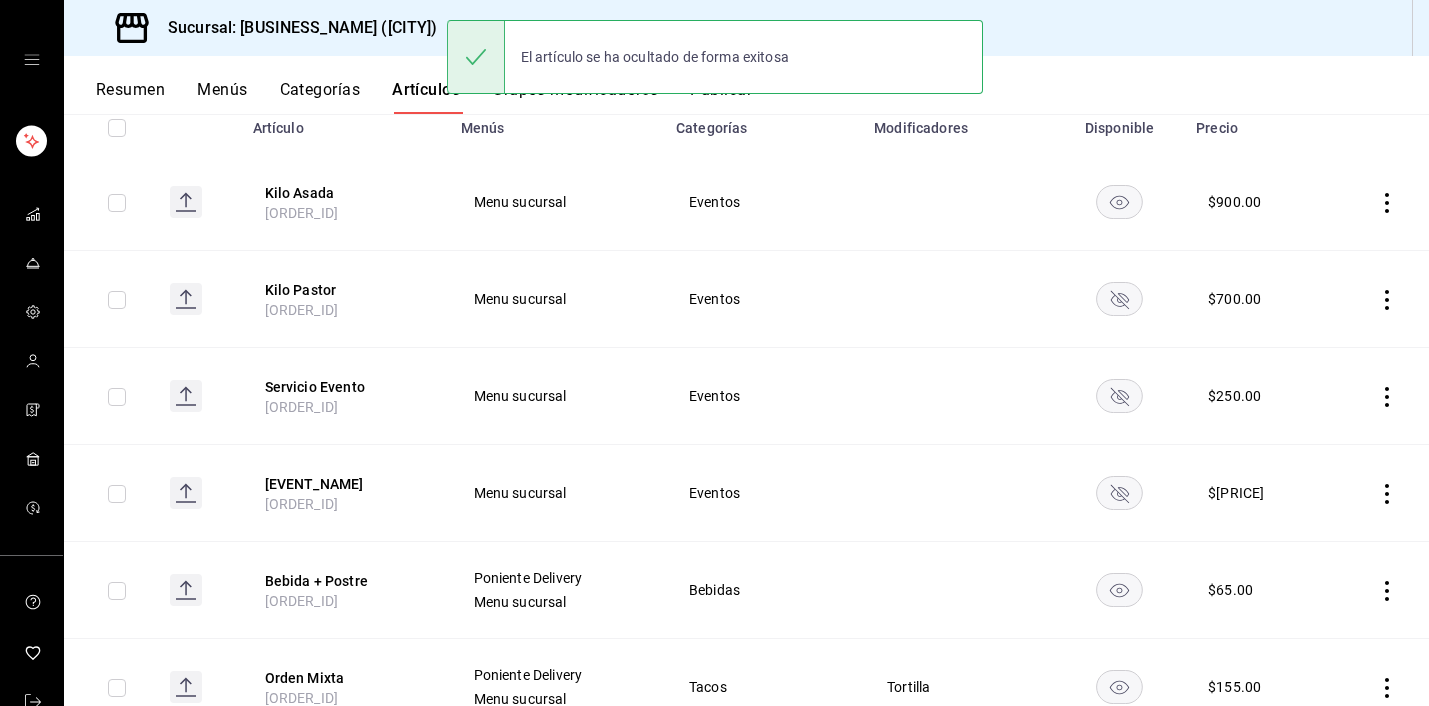 click 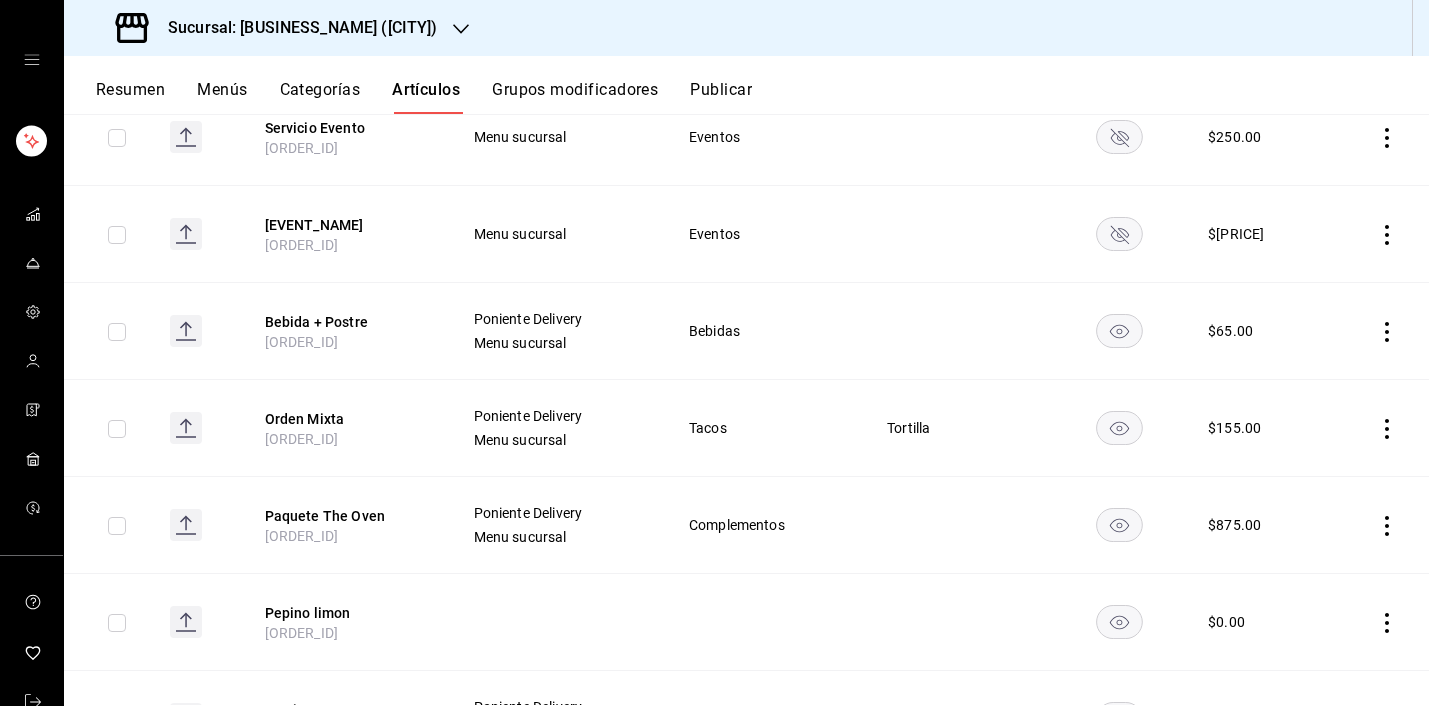 scroll, scrollTop: 504, scrollLeft: 0, axis: vertical 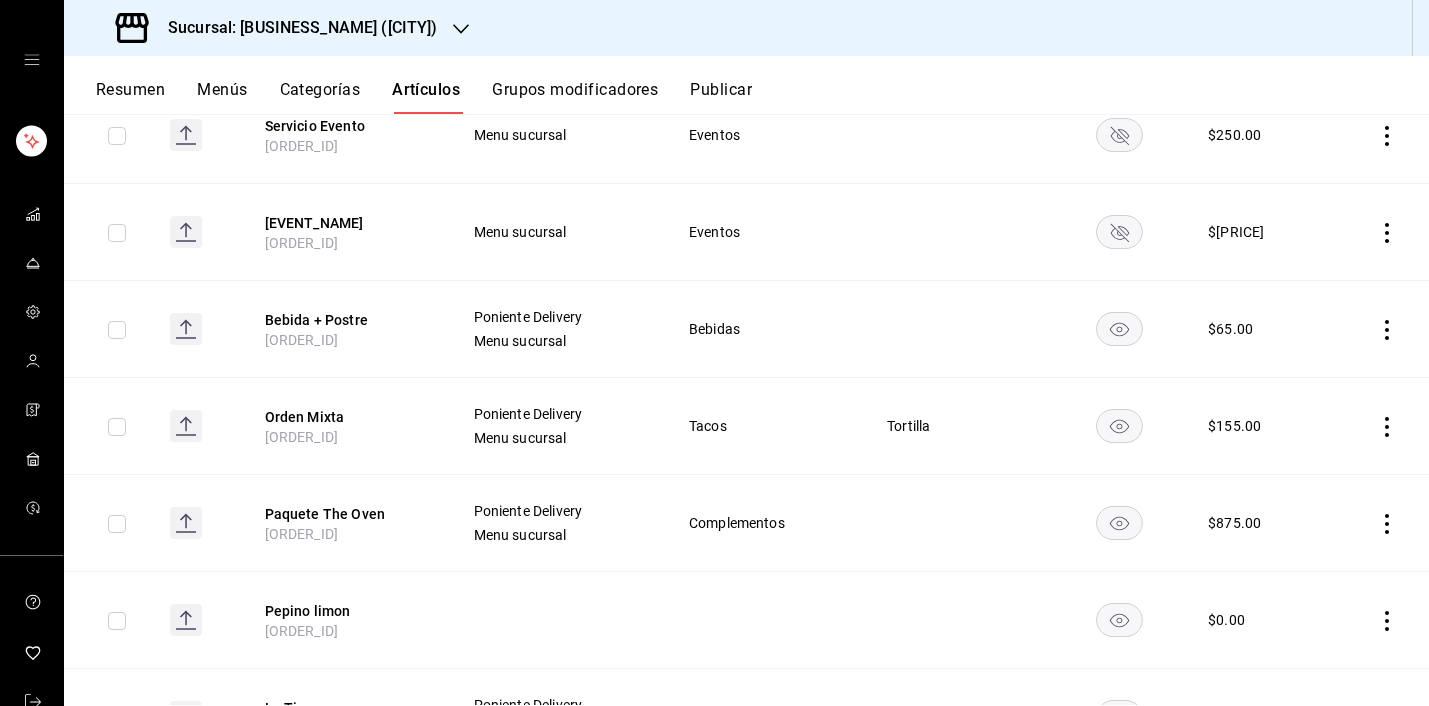click 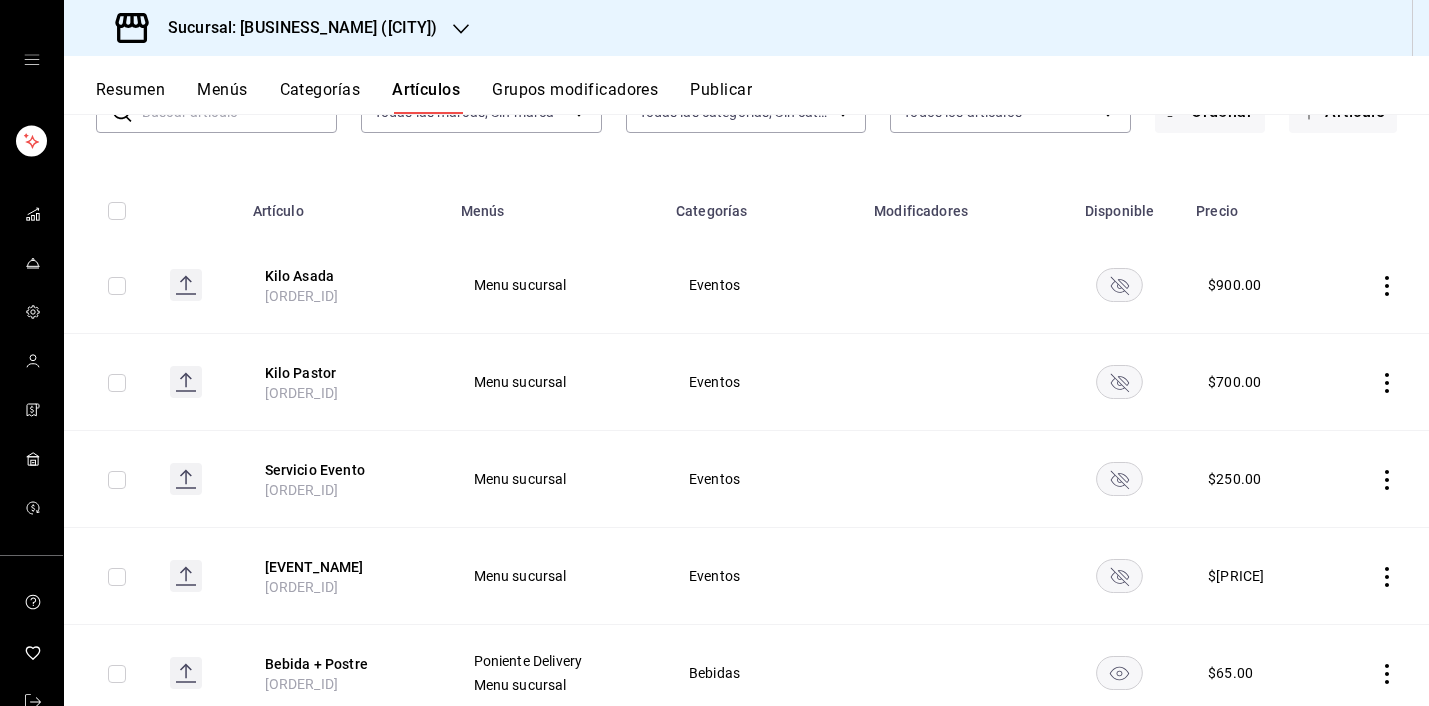 scroll, scrollTop: 165, scrollLeft: 0, axis: vertical 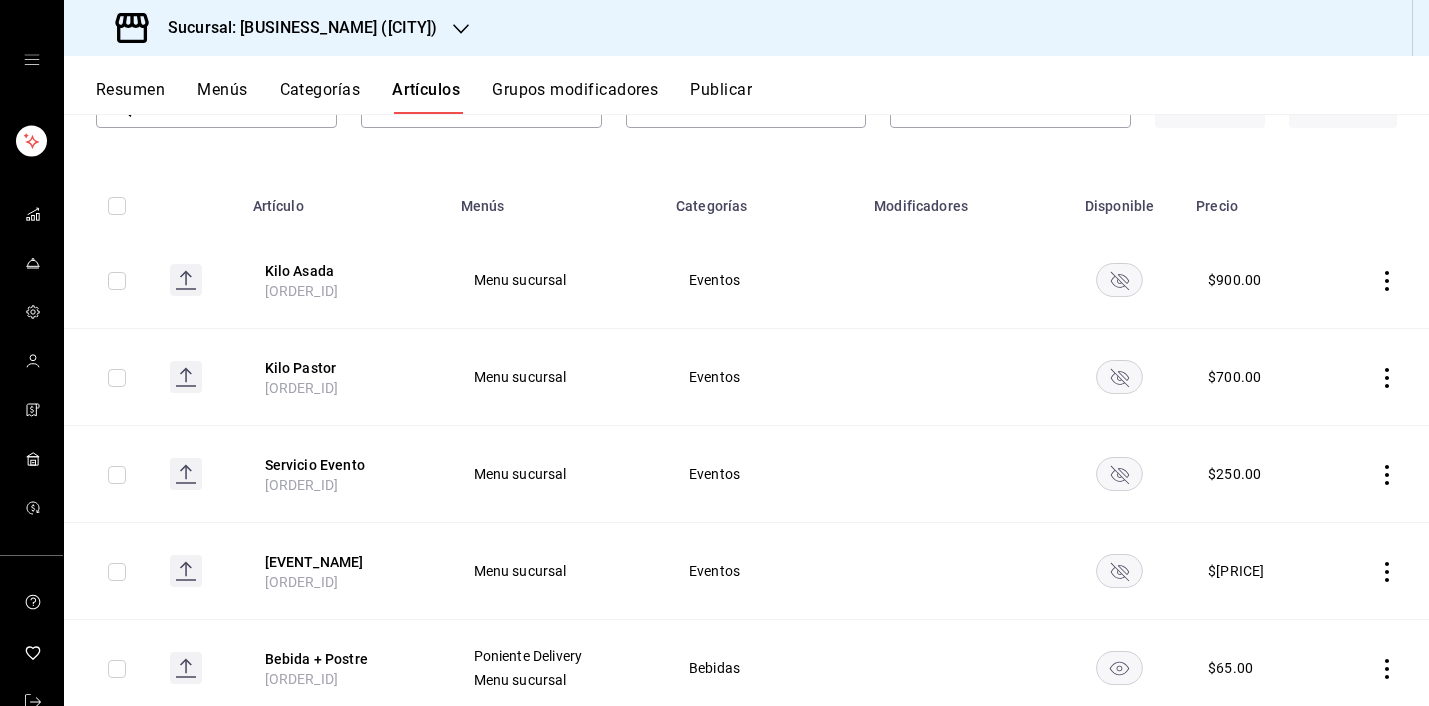 click 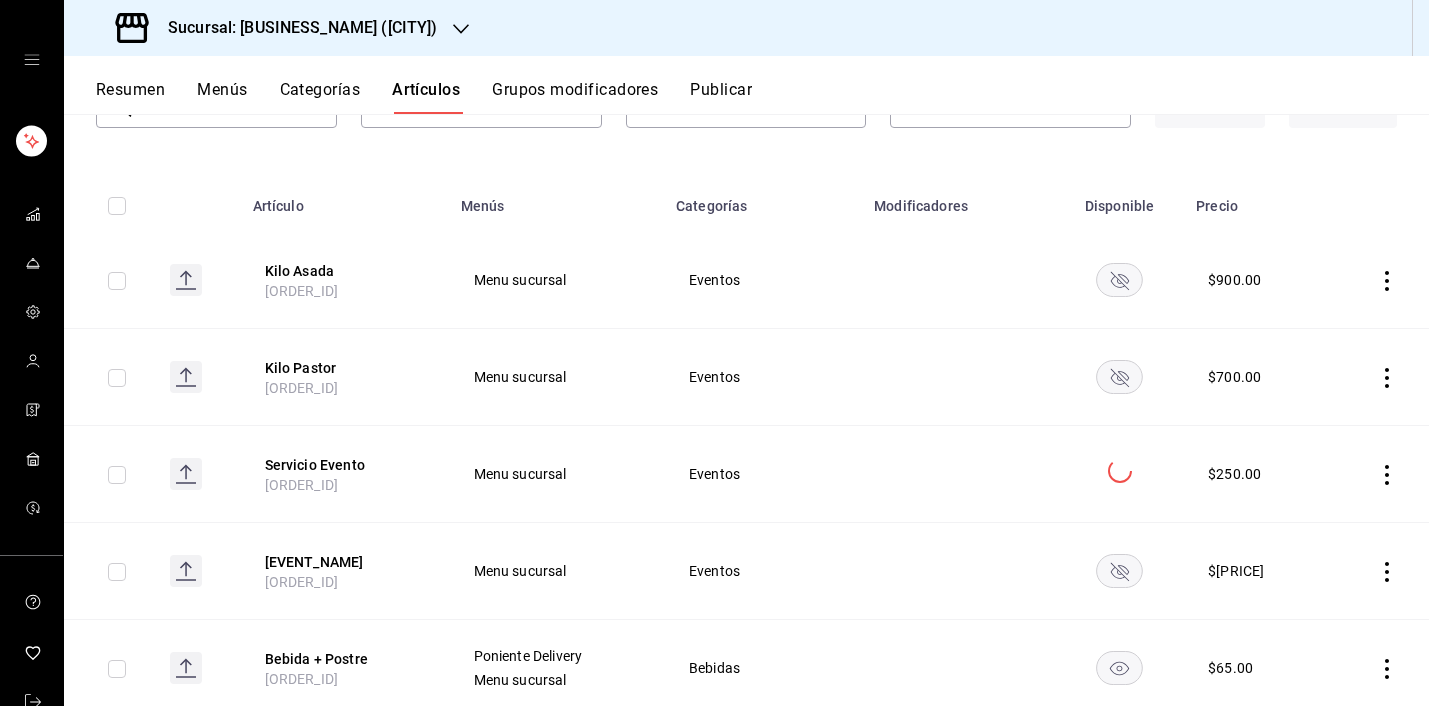click 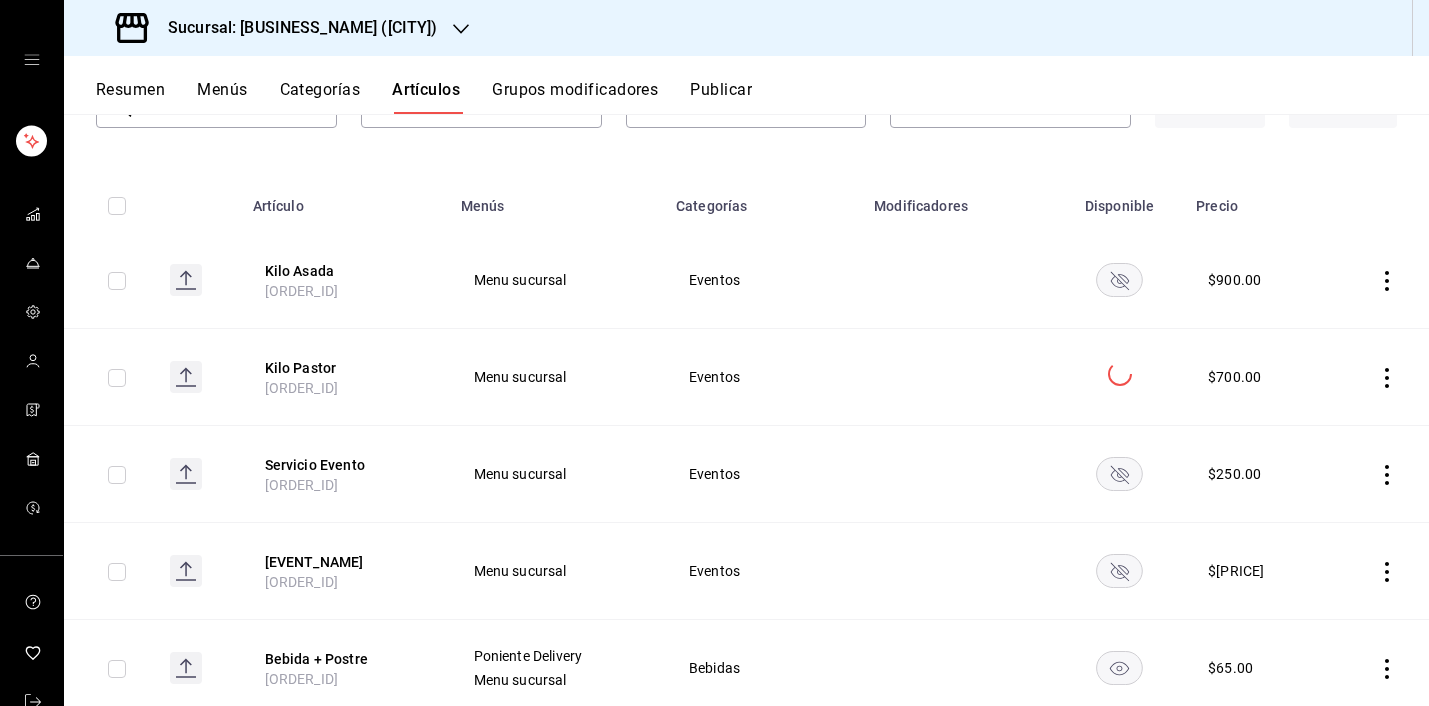 click 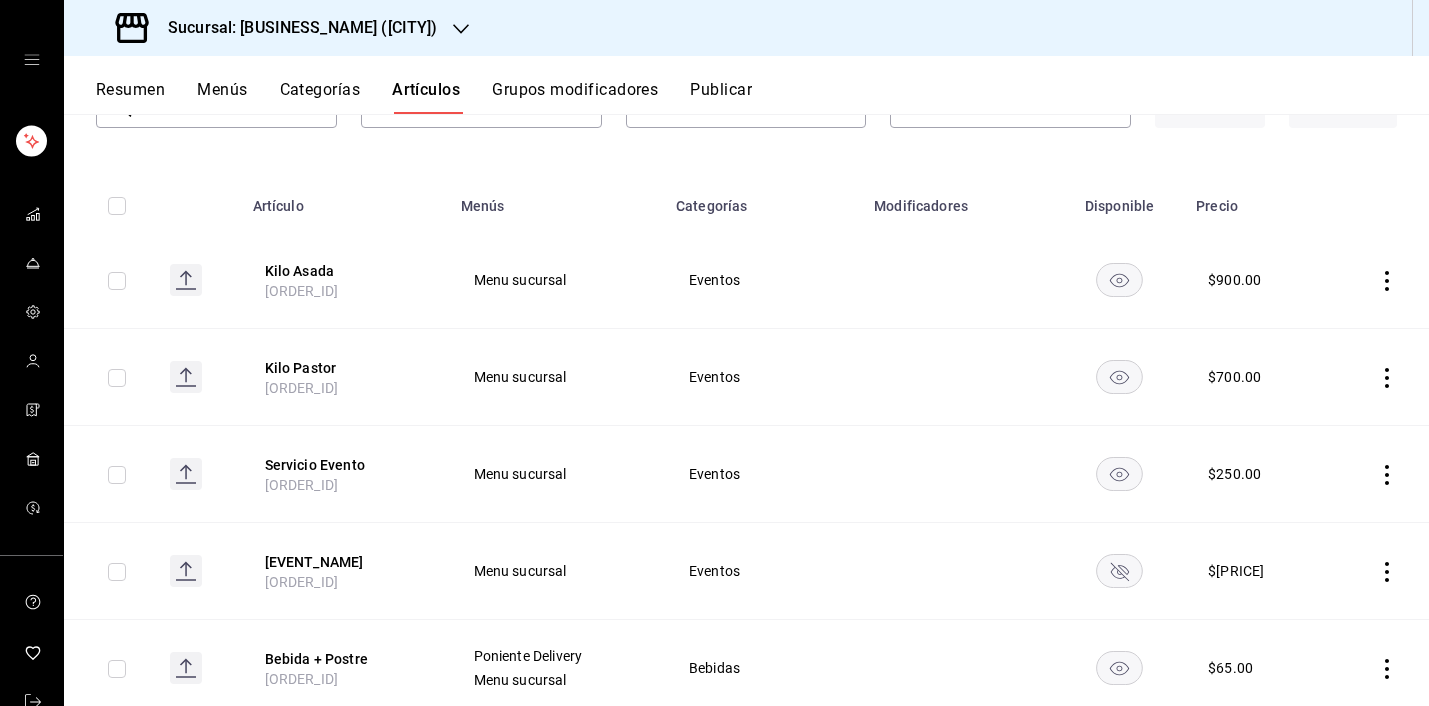 click at bounding box center (1119, 474) 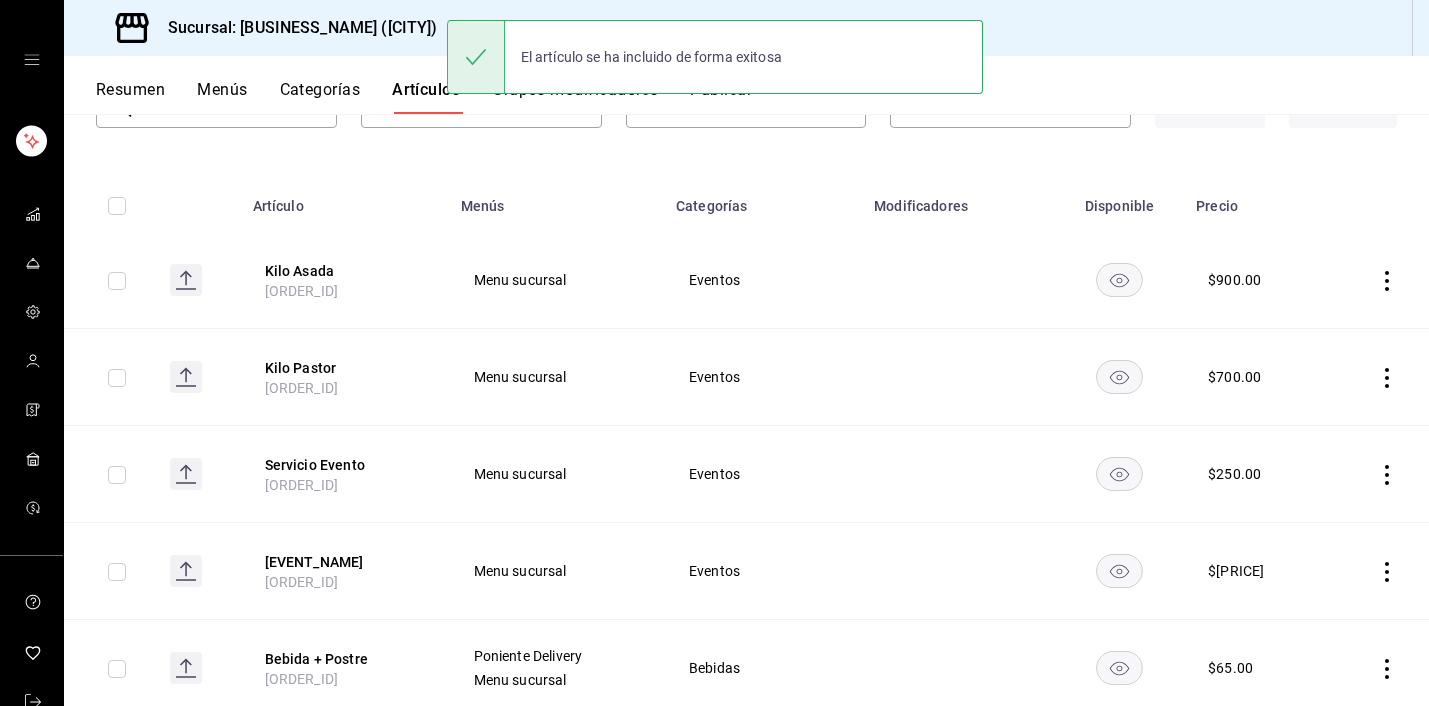 scroll, scrollTop: 0, scrollLeft: 0, axis: both 